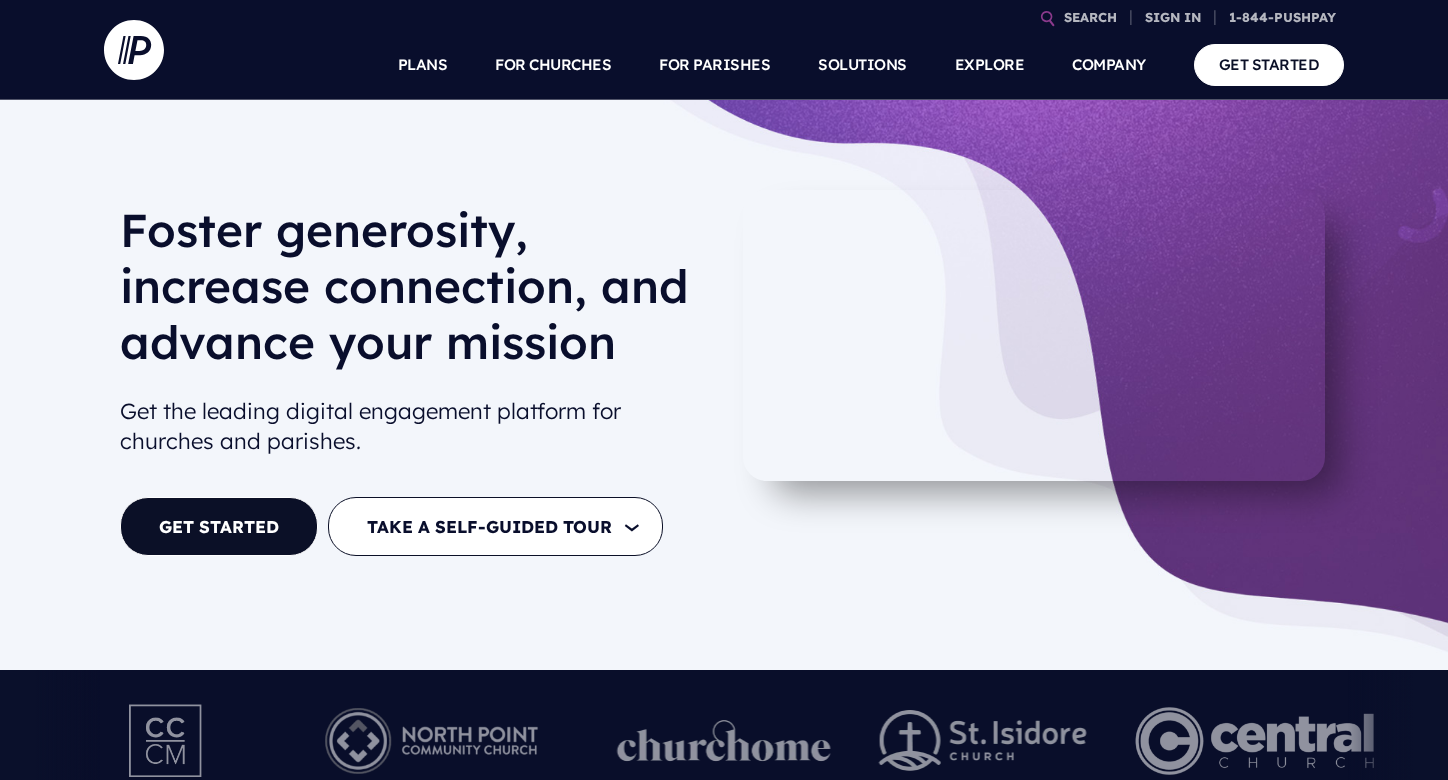 scroll, scrollTop: 0, scrollLeft: 0, axis: both 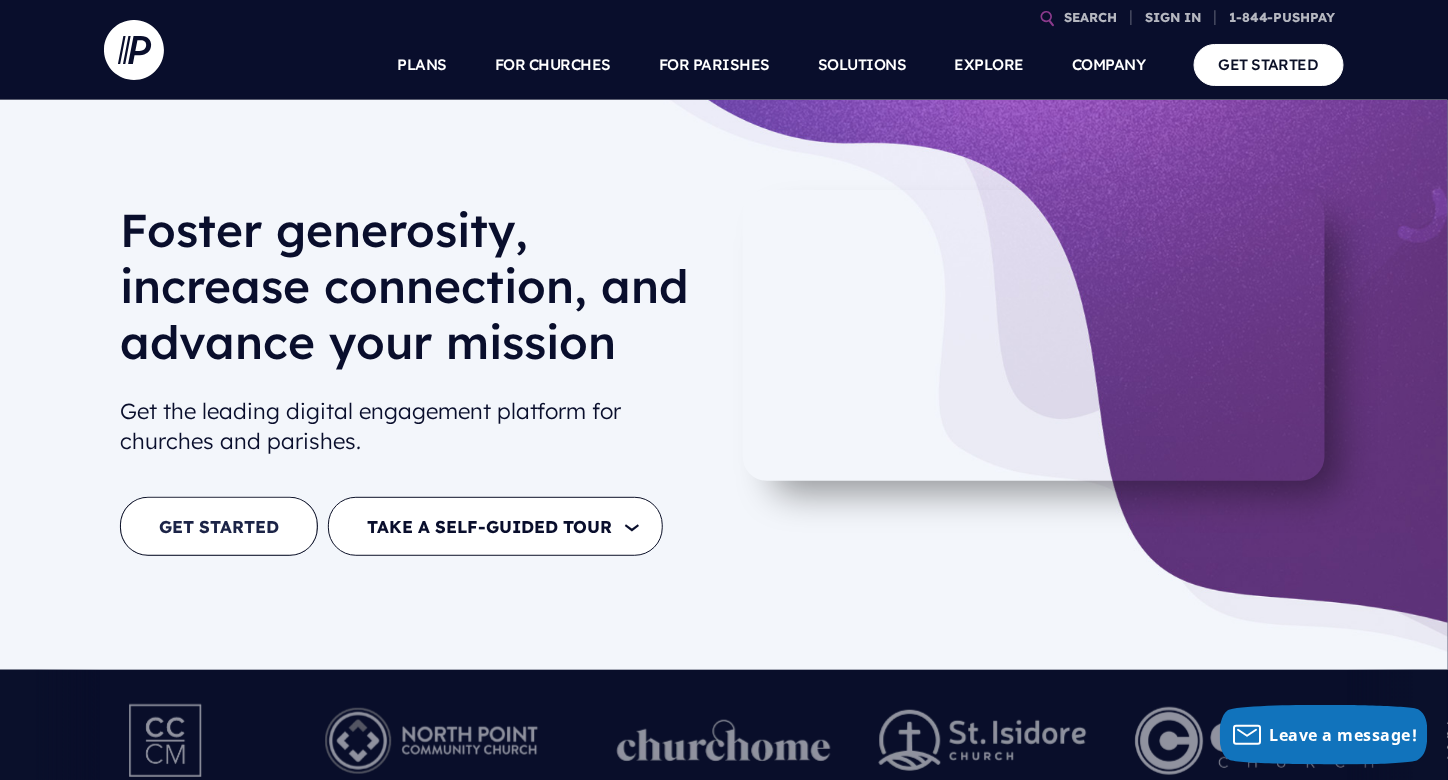 click on "GET STARTED" at bounding box center [219, 526] 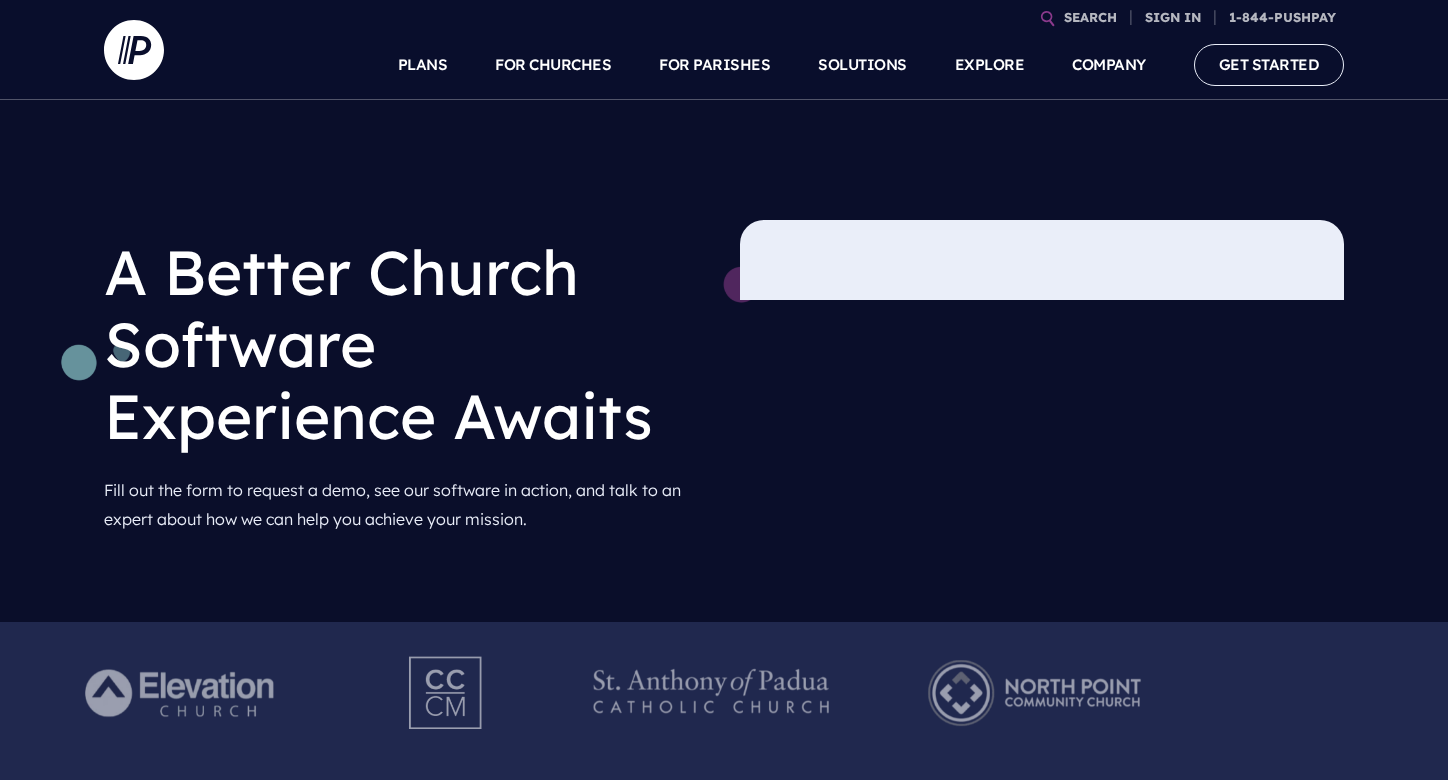scroll, scrollTop: 0, scrollLeft: 0, axis: both 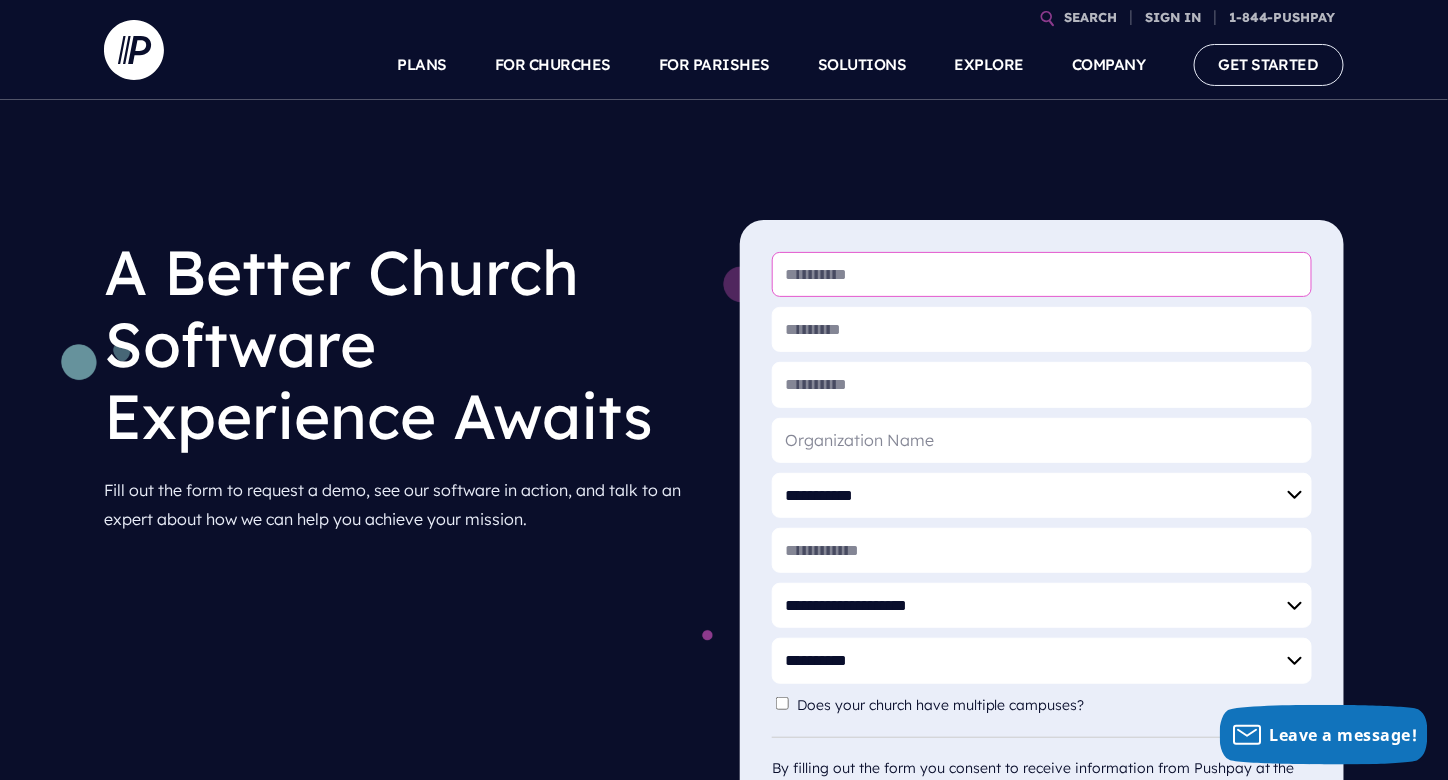 click on "* First Name" at bounding box center (1042, 274) 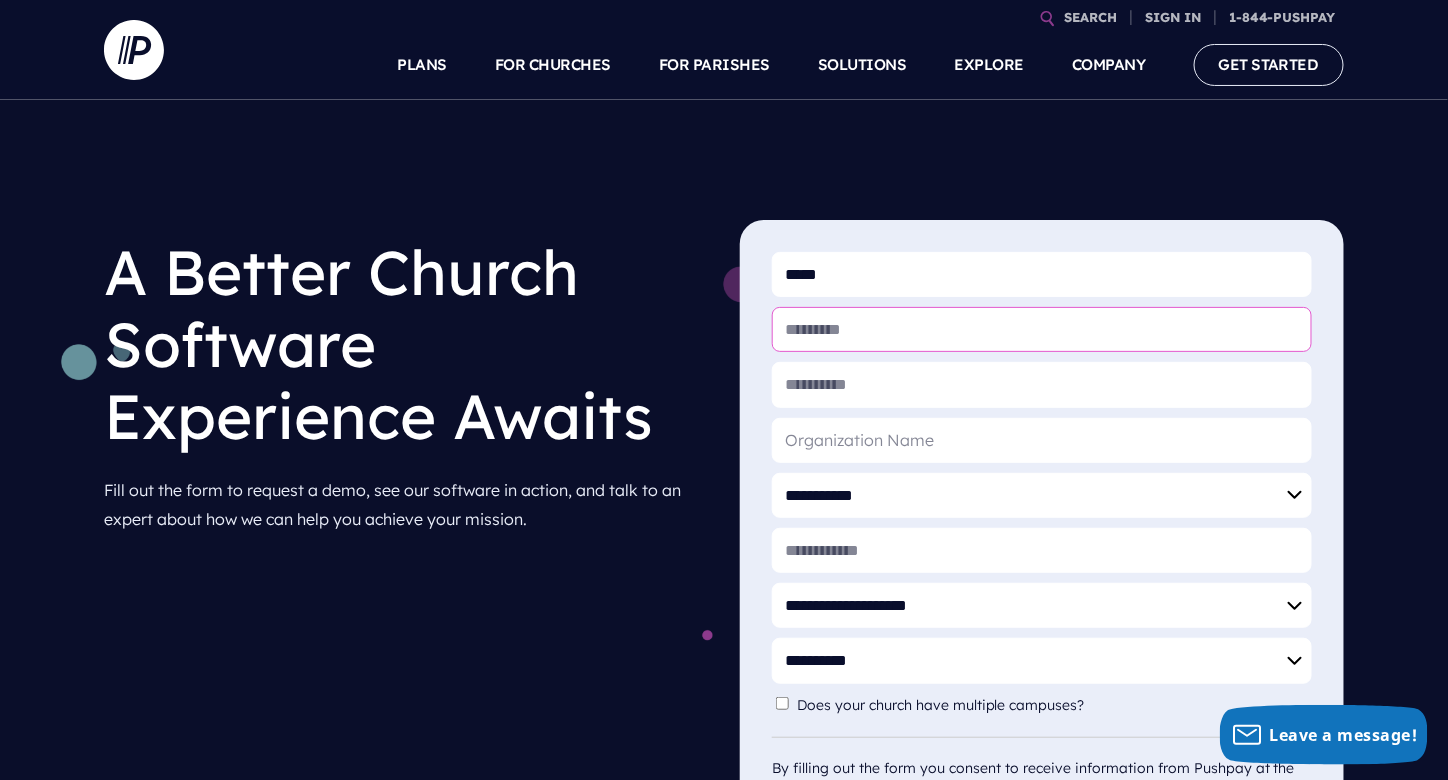click on "* Last Name" at bounding box center [1042, 329] 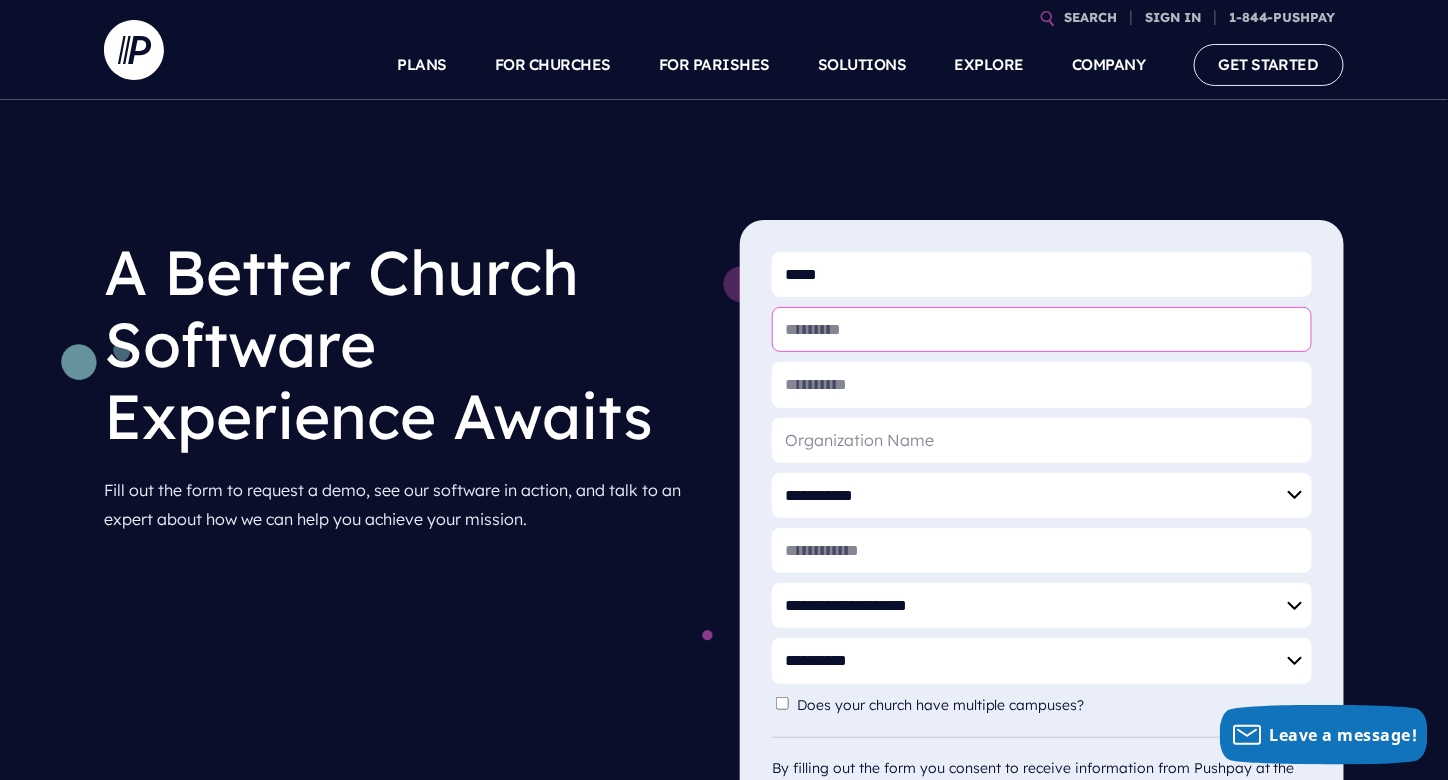 type on "******" 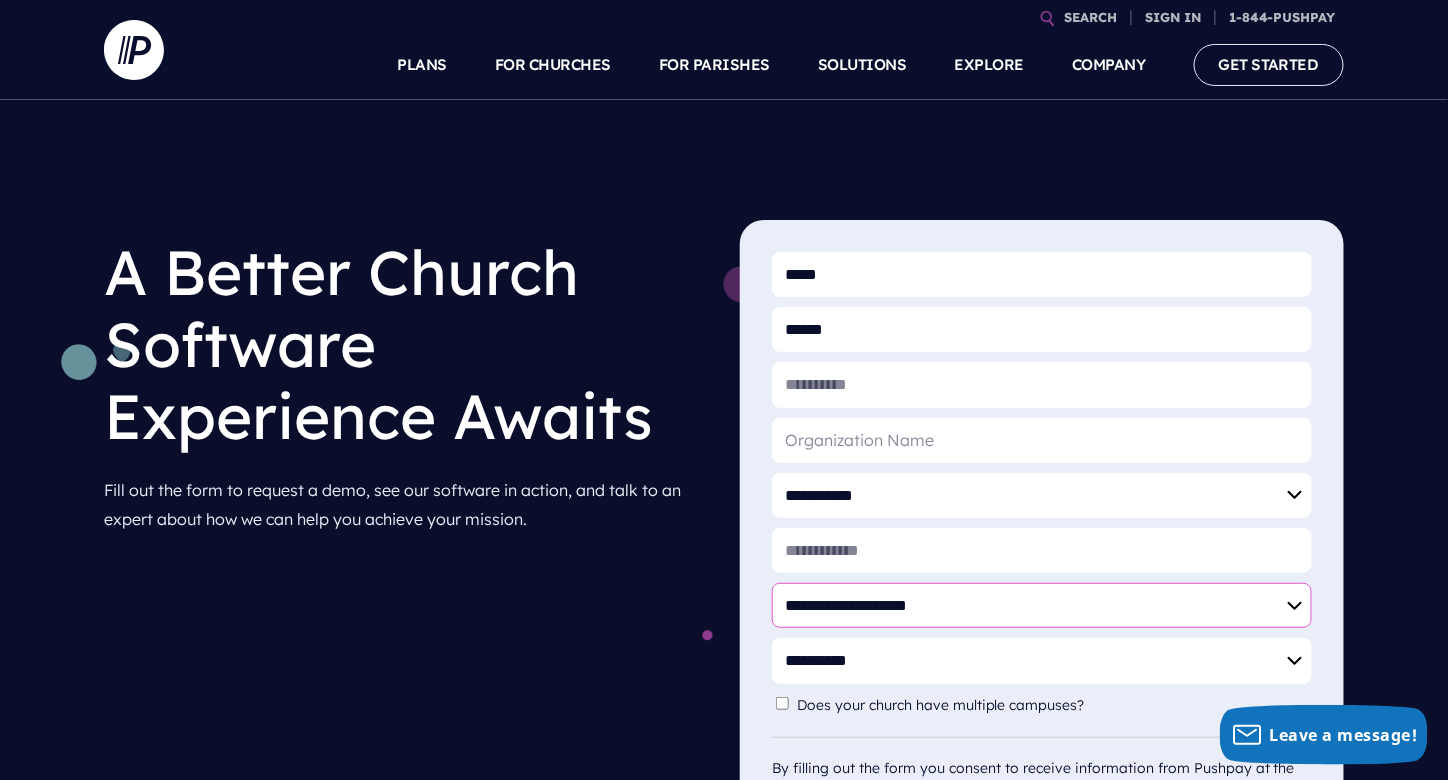 click on "**********" at bounding box center [1042, 605] 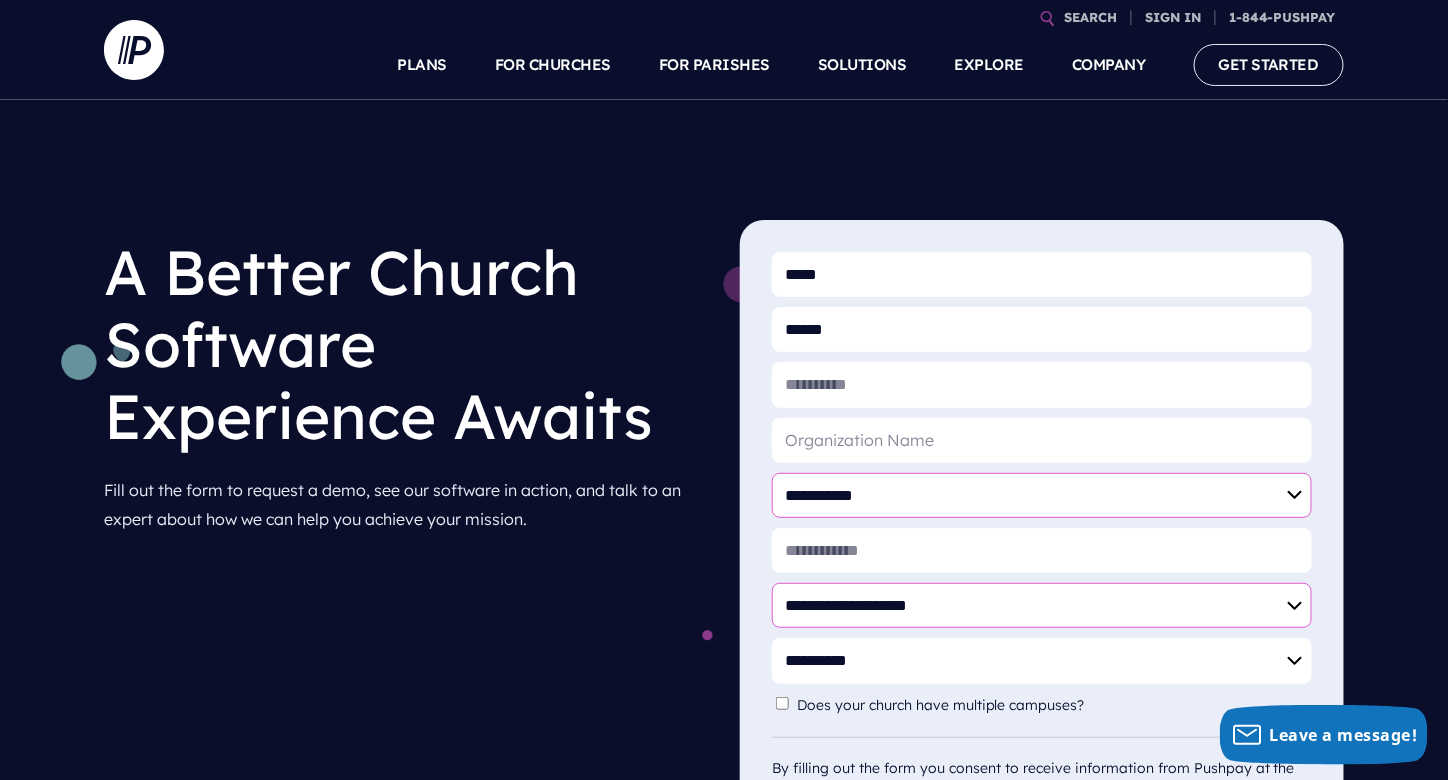 click on "**********" at bounding box center (1042, 495) 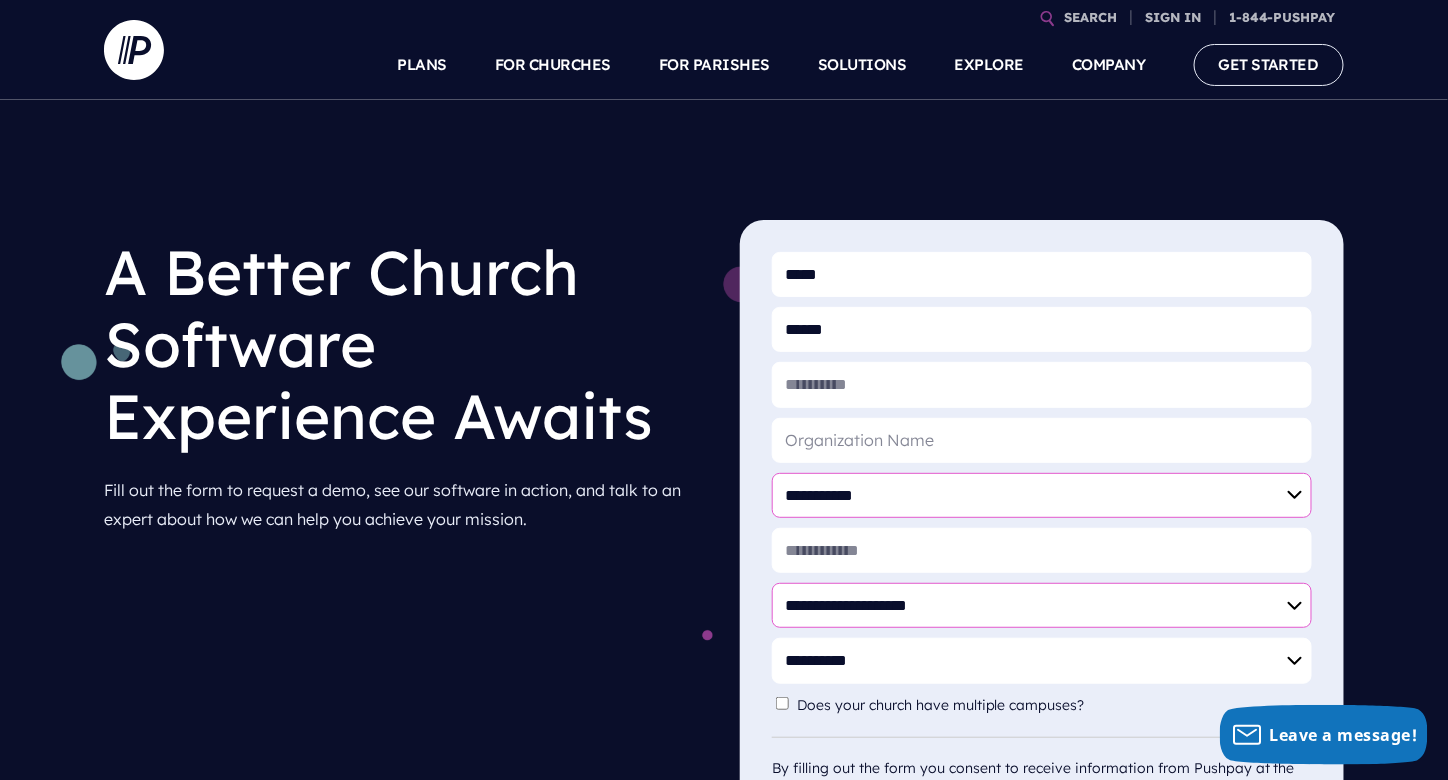 click on "**********" at bounding box center [1042, 495] 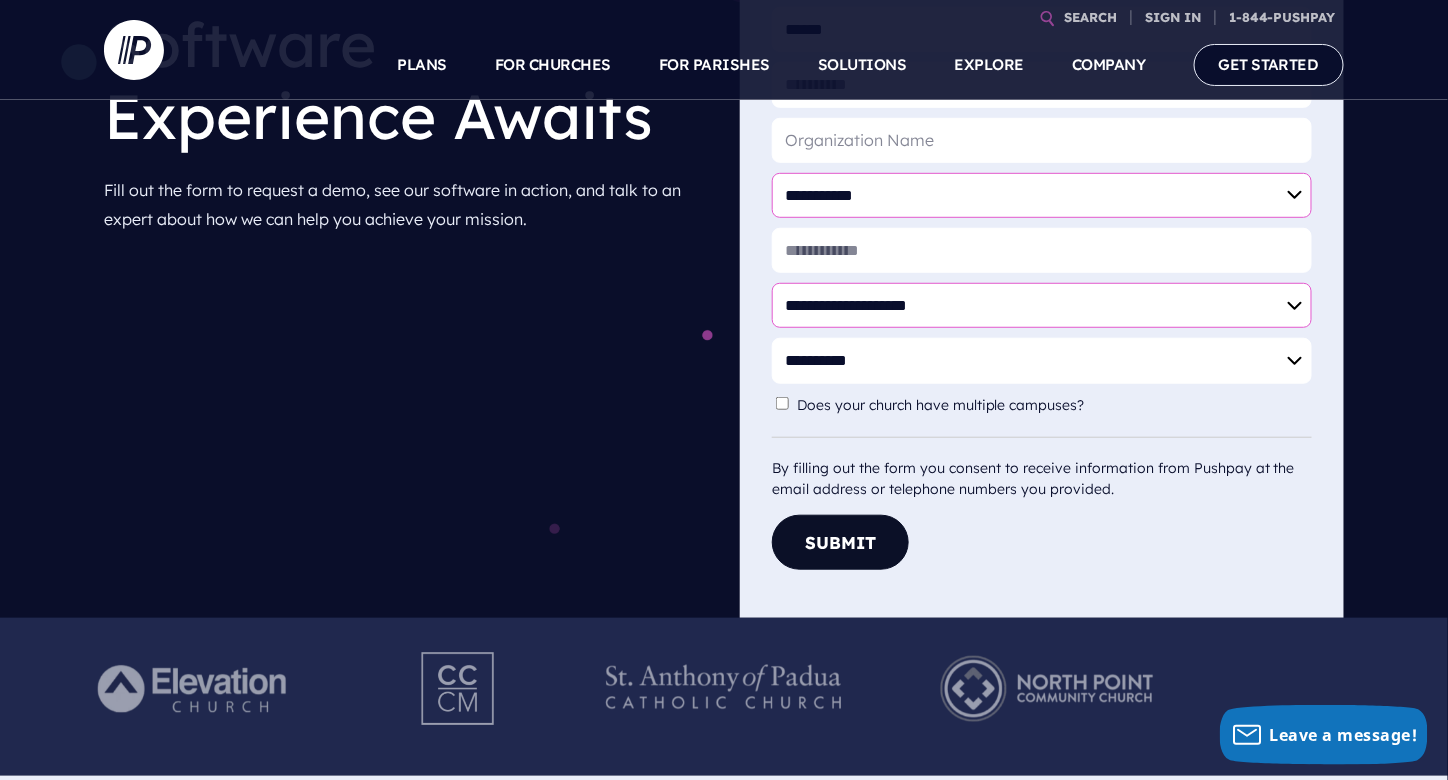 scroll, scrollTop: 200, scrollLeft: 0, axis: vertical 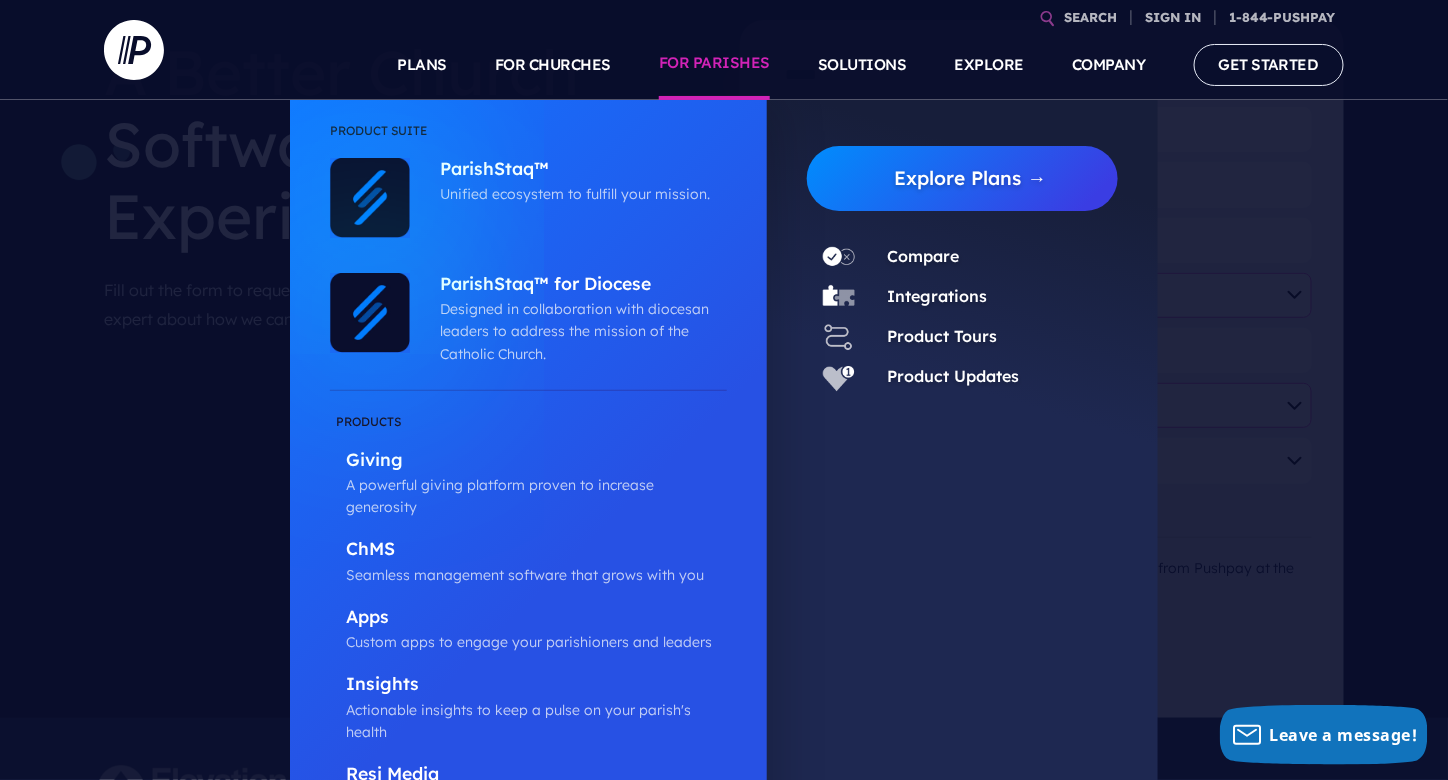 click on "FOR PARISHES" at bounding box center [714, 65] 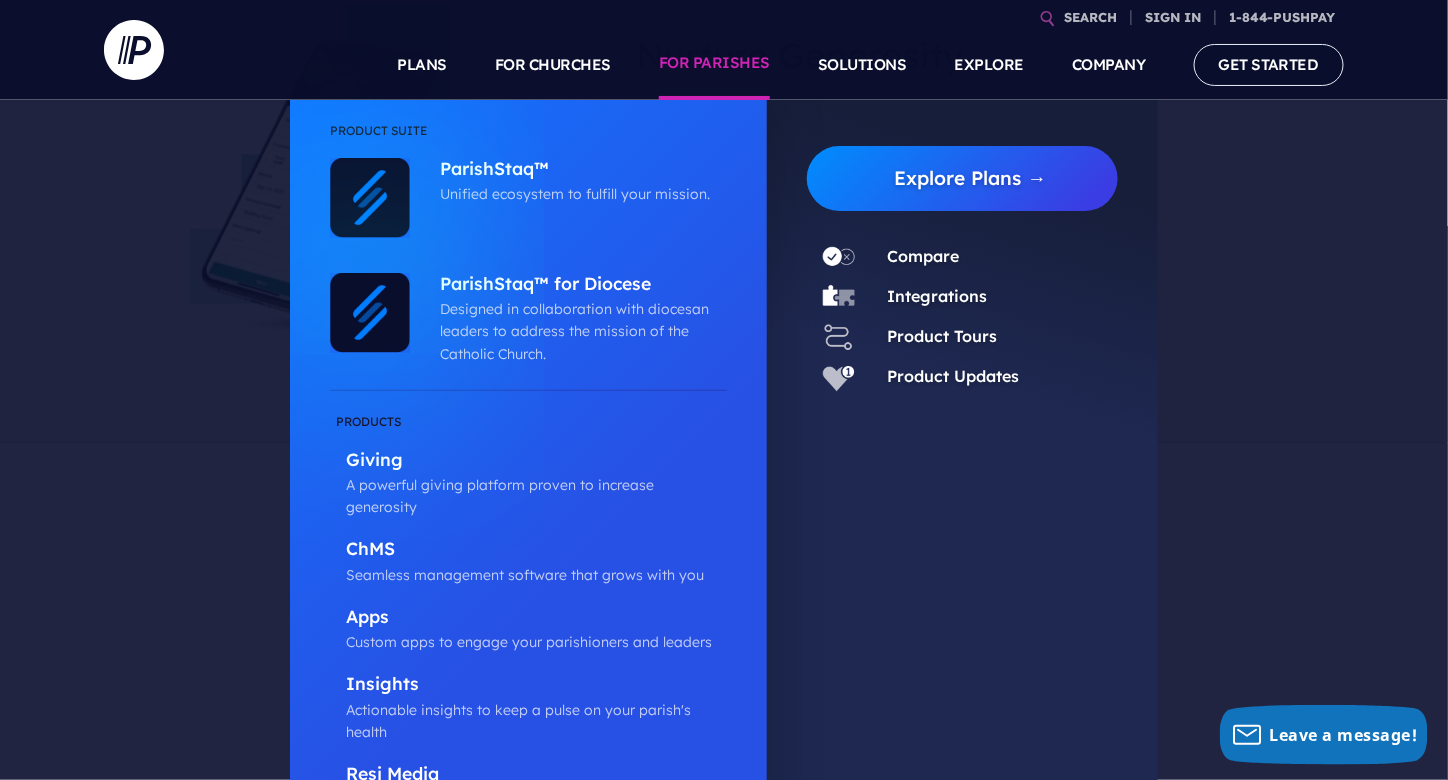scroll, scrollTop: 1400, scrollLeft: 0, axis: vertical 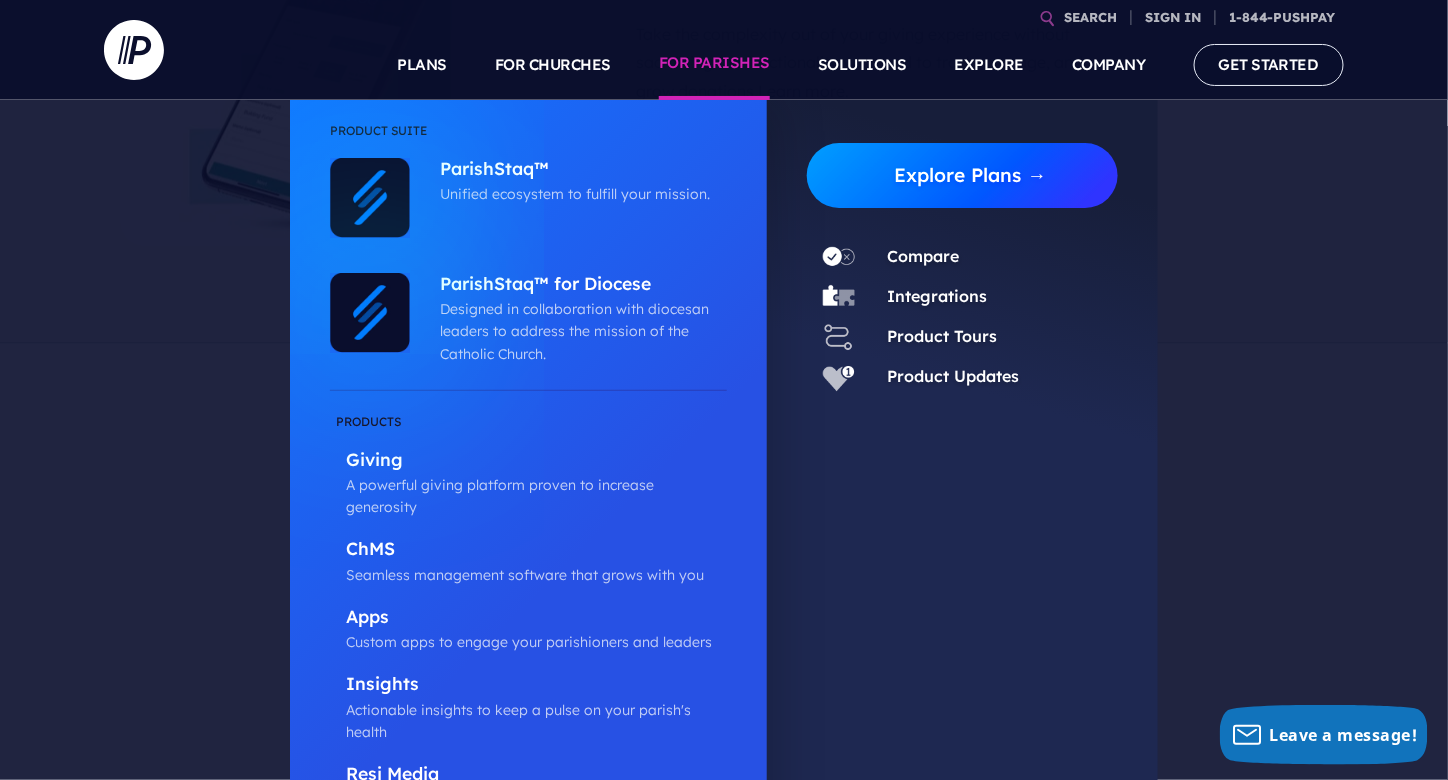 click on "Explore Plans →" at bounding box center [970, 175] 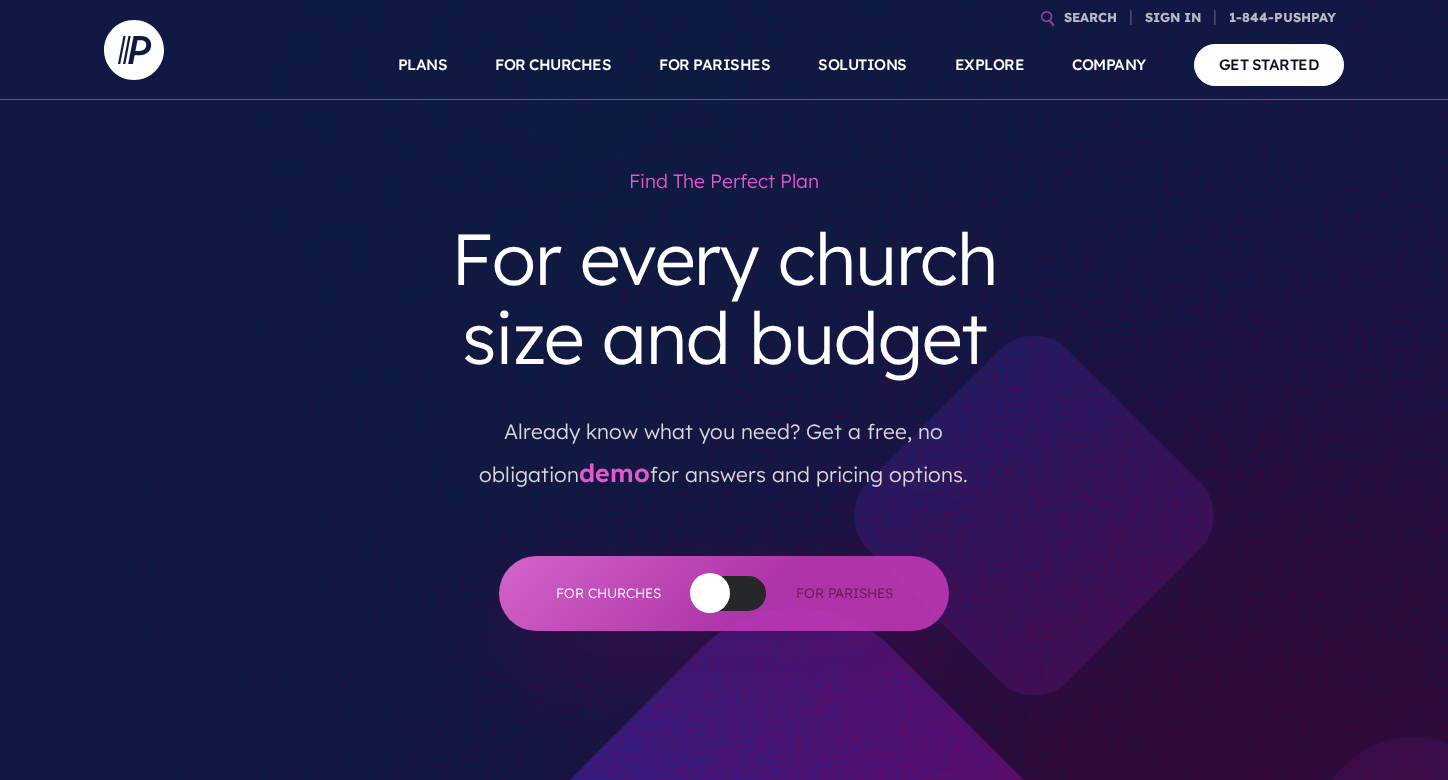 scroll, scrollTop: 0, scrollLeft: 0, axis: both 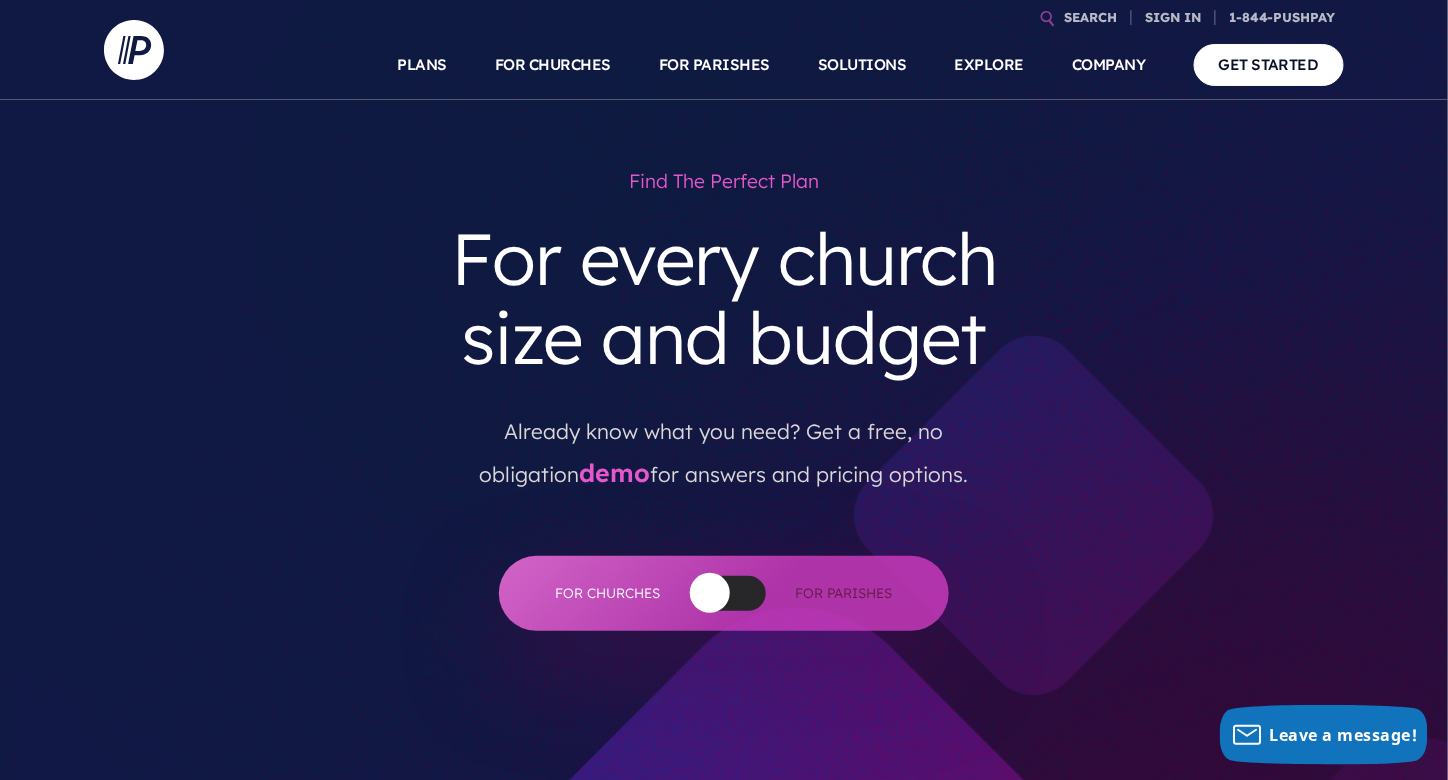 drag, startPoint x: 703, startPoint y: 590, endPoint x: 797, endPoint y: 593, distance: 94.04786 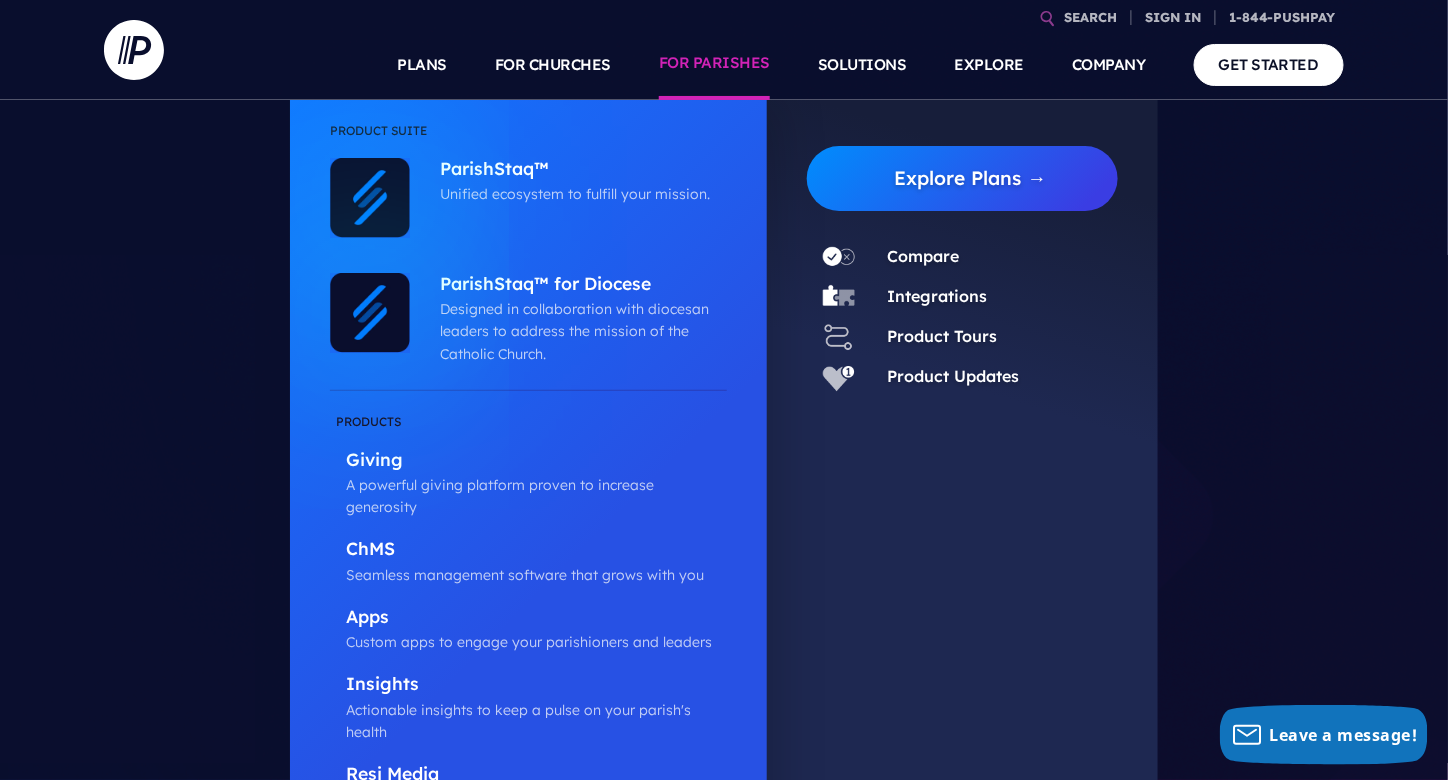 click on "FOR PARISHES" at bounding box center (714, 65) 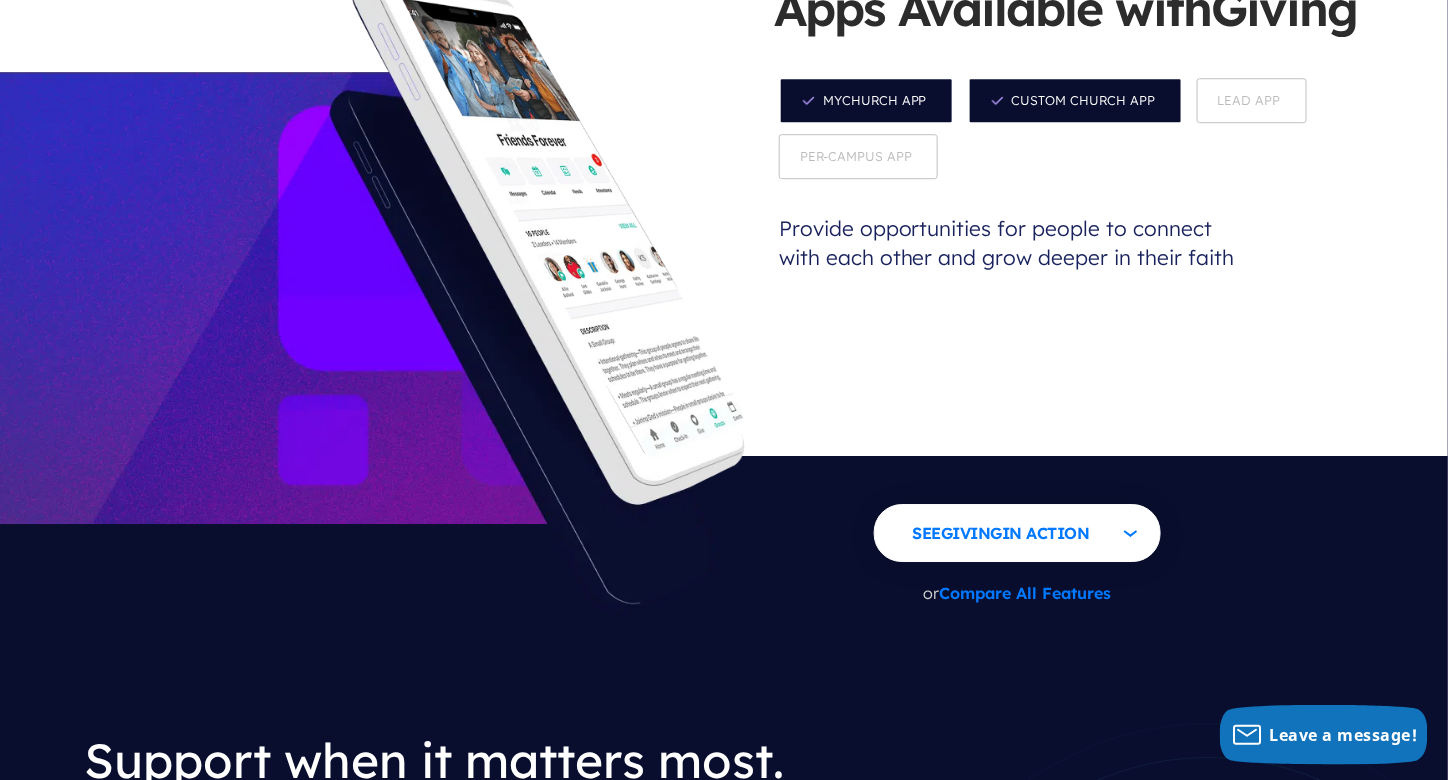 scroll, scrollTop: 1800, scrollLeft: 0, axis: vertical 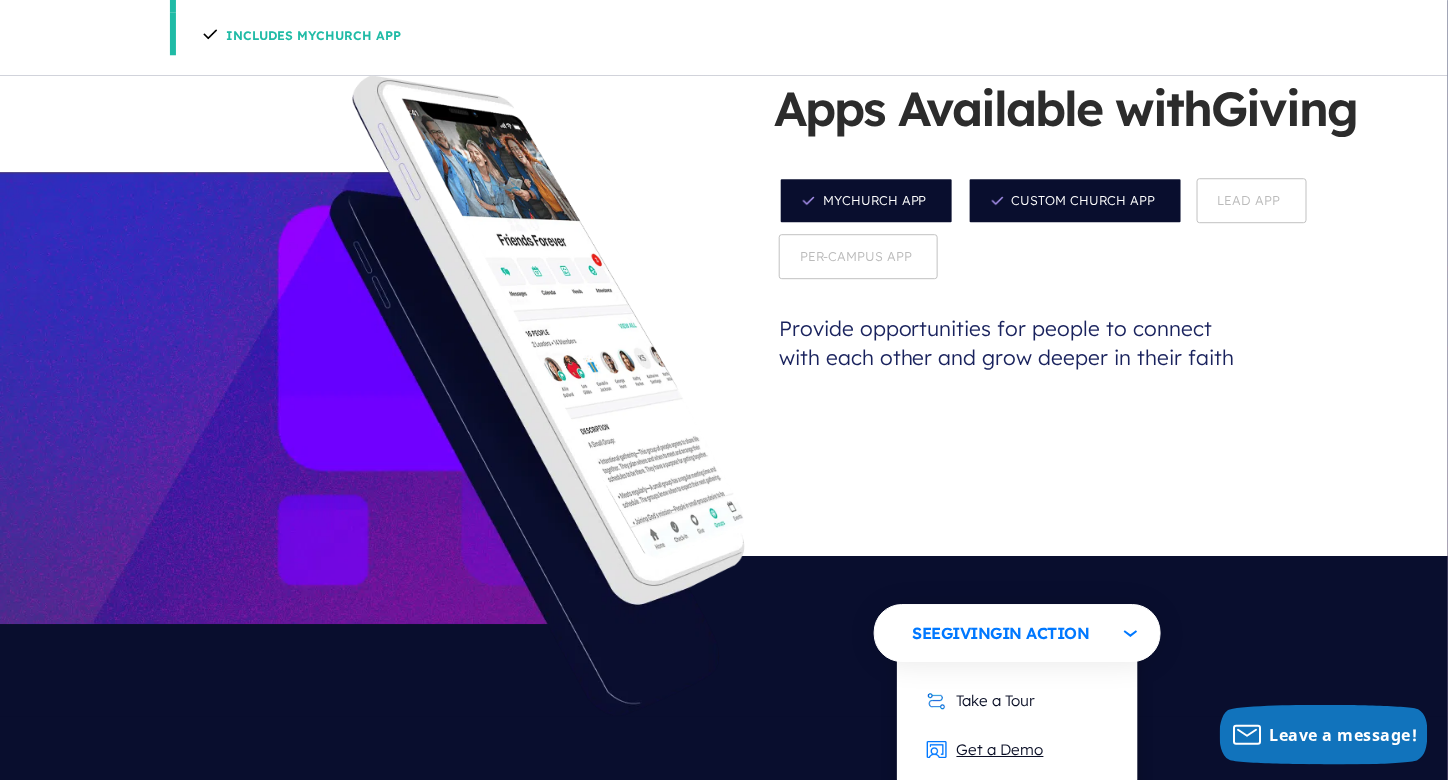 click on "Get a Demo" at bounding box center [985, 749] 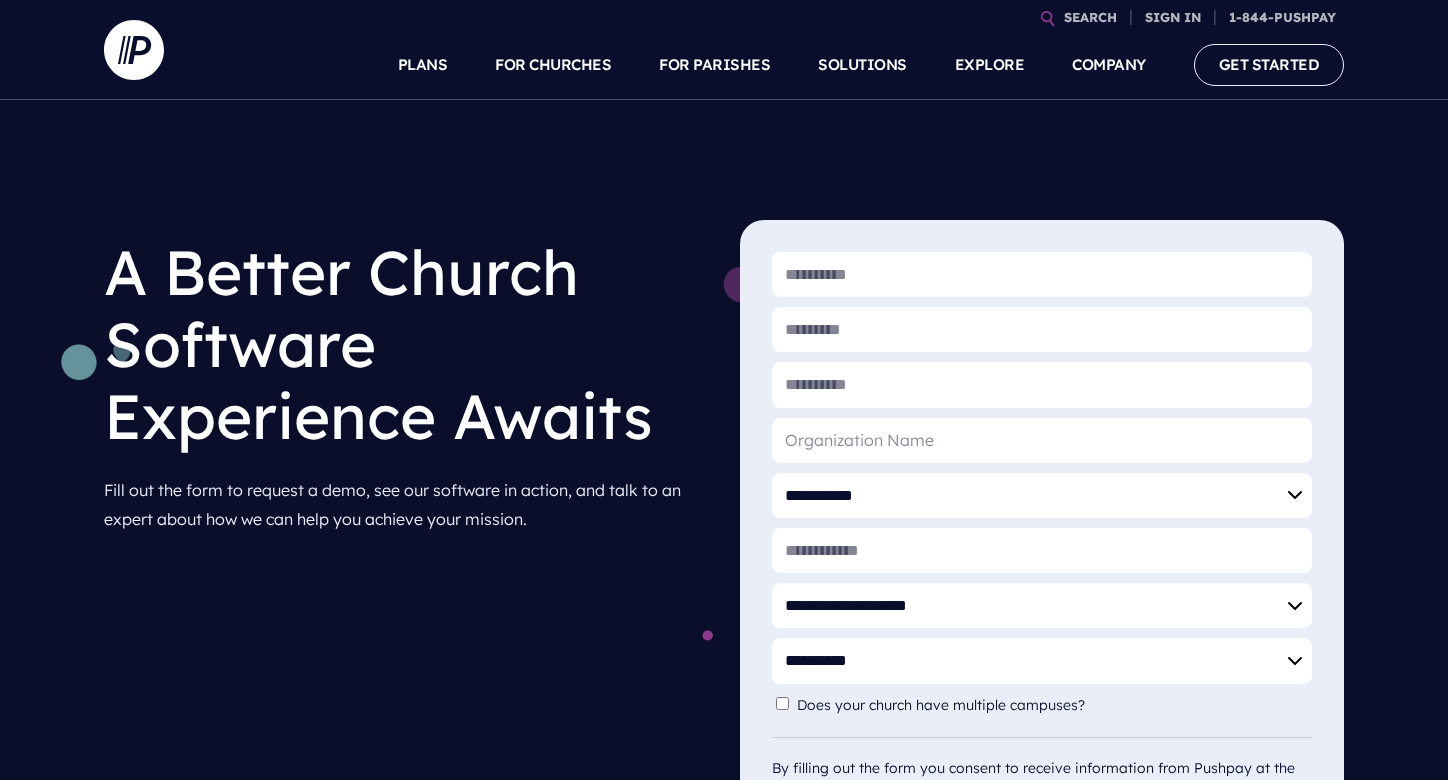 scroll, scrollTop: 0, scrollLeft: 0, axis: both 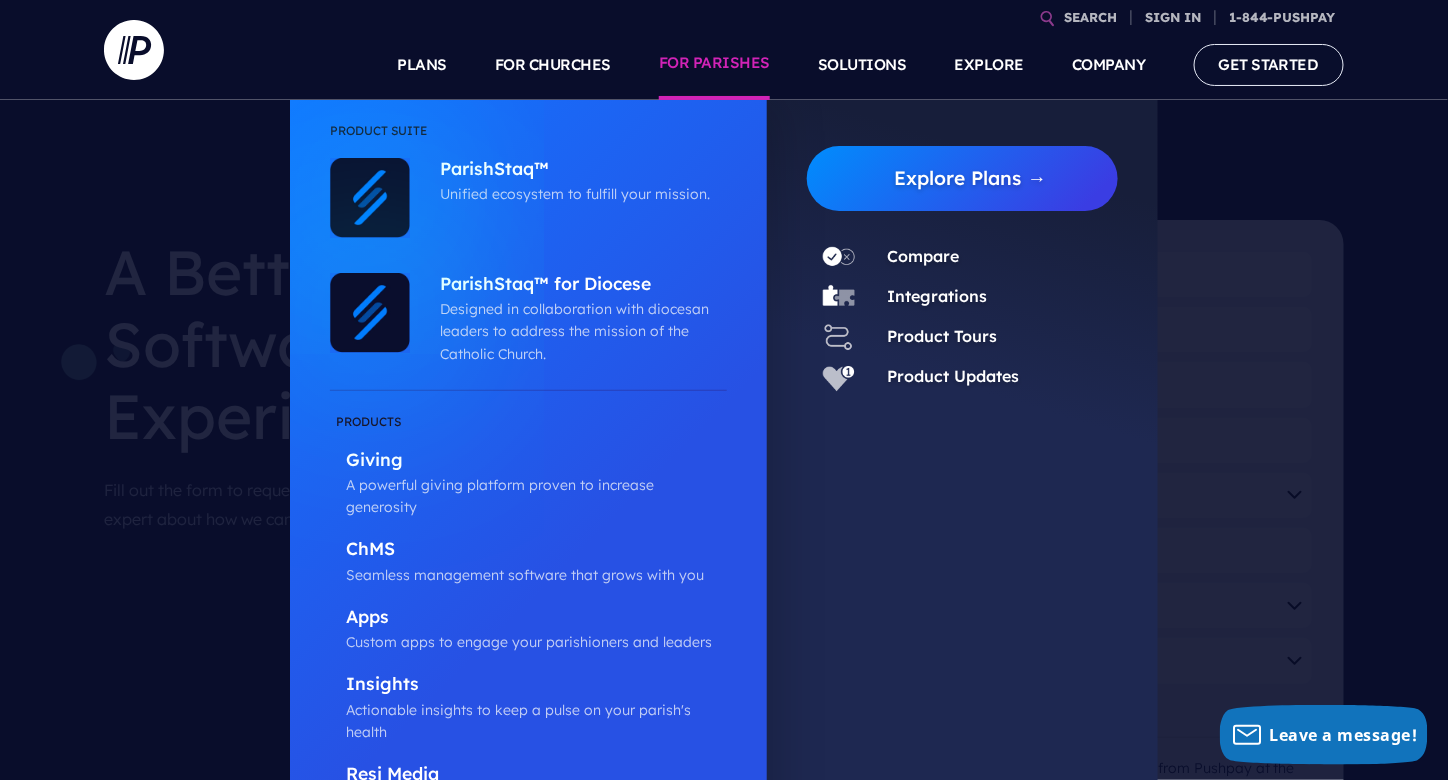 click on "FOR PARISHES" at bounding box center [714, 65] 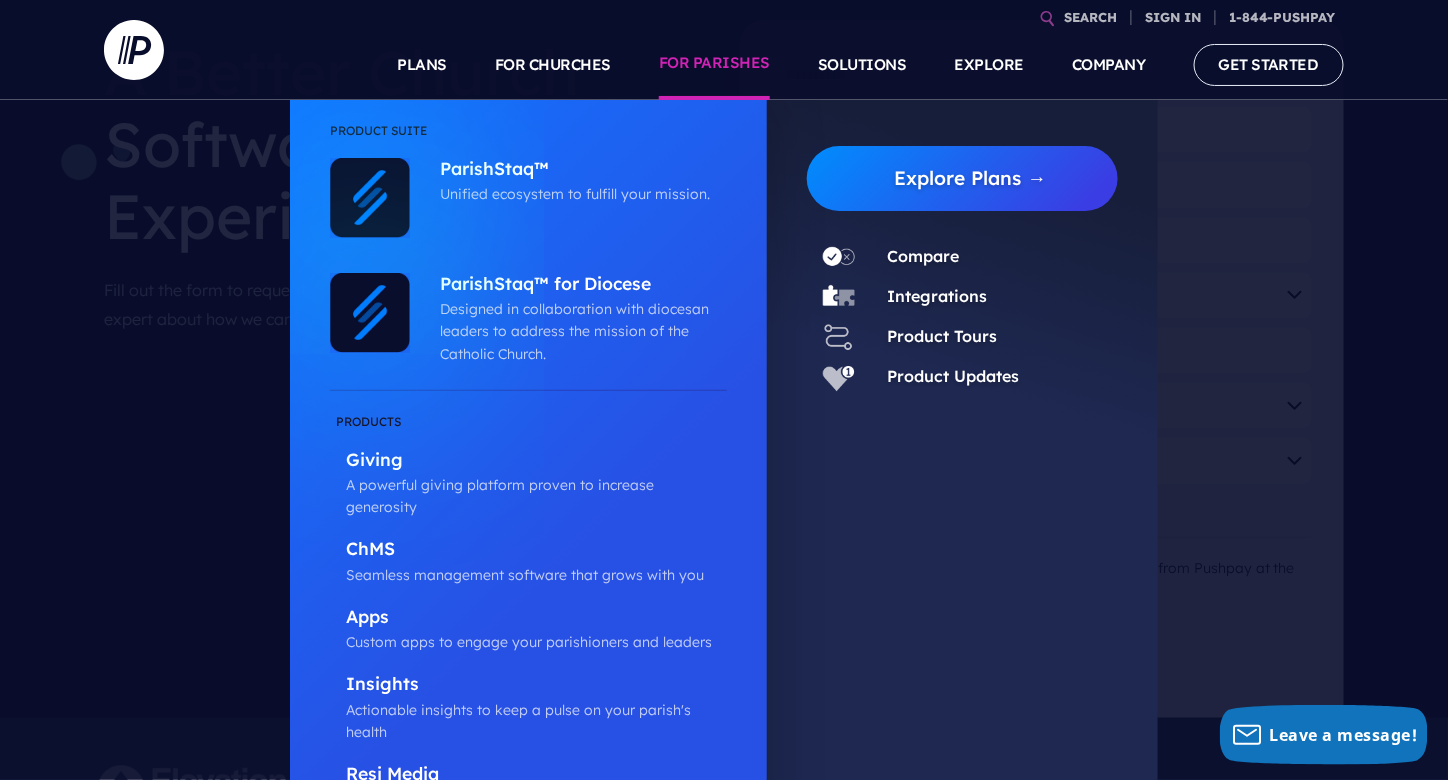 scroll, scrollTop: 100, scrollLeft: 0, axis: vertical 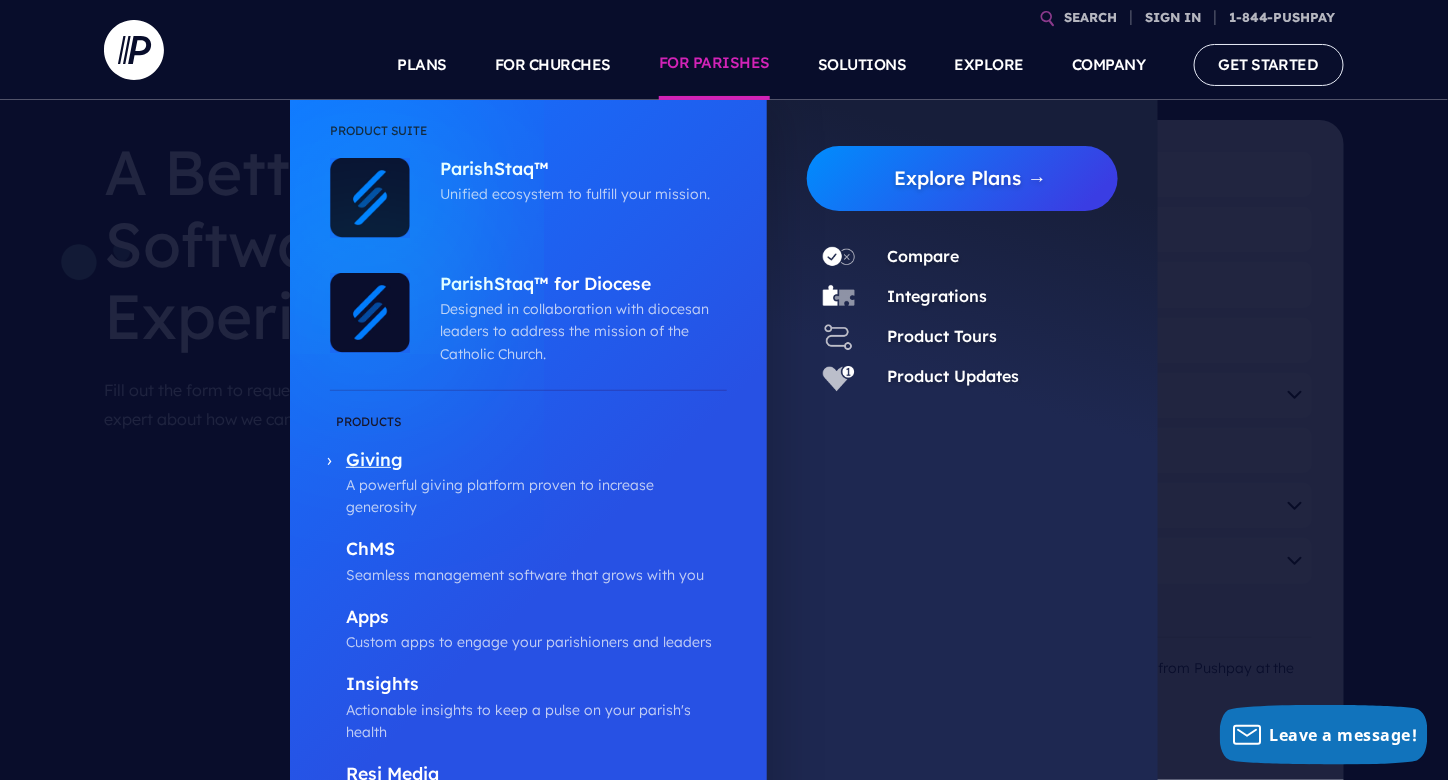 click on "A powerful giving platform proven to increase generosity" at bounding box center [536, 496] 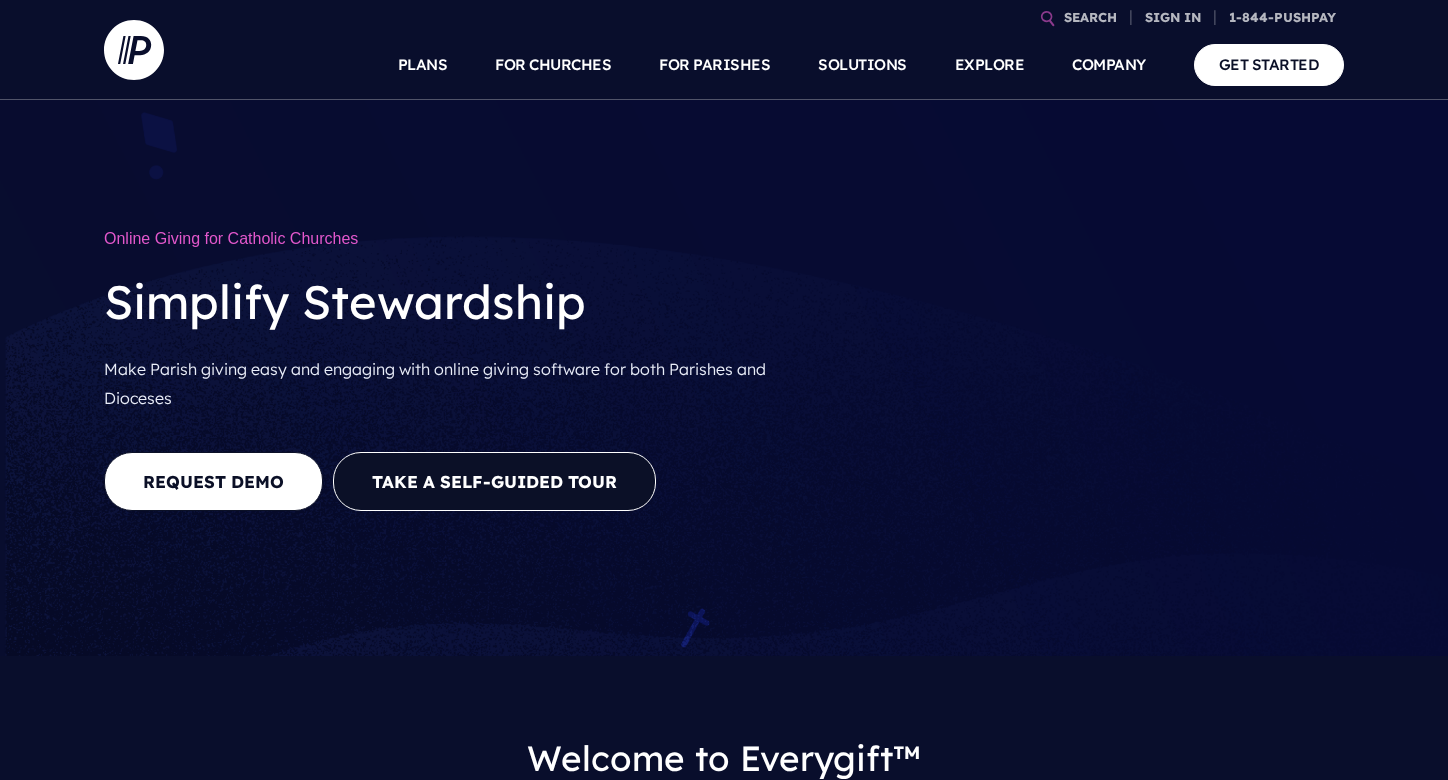 scroll, scrollTop: 0, scrollLeft: 0, axis: both 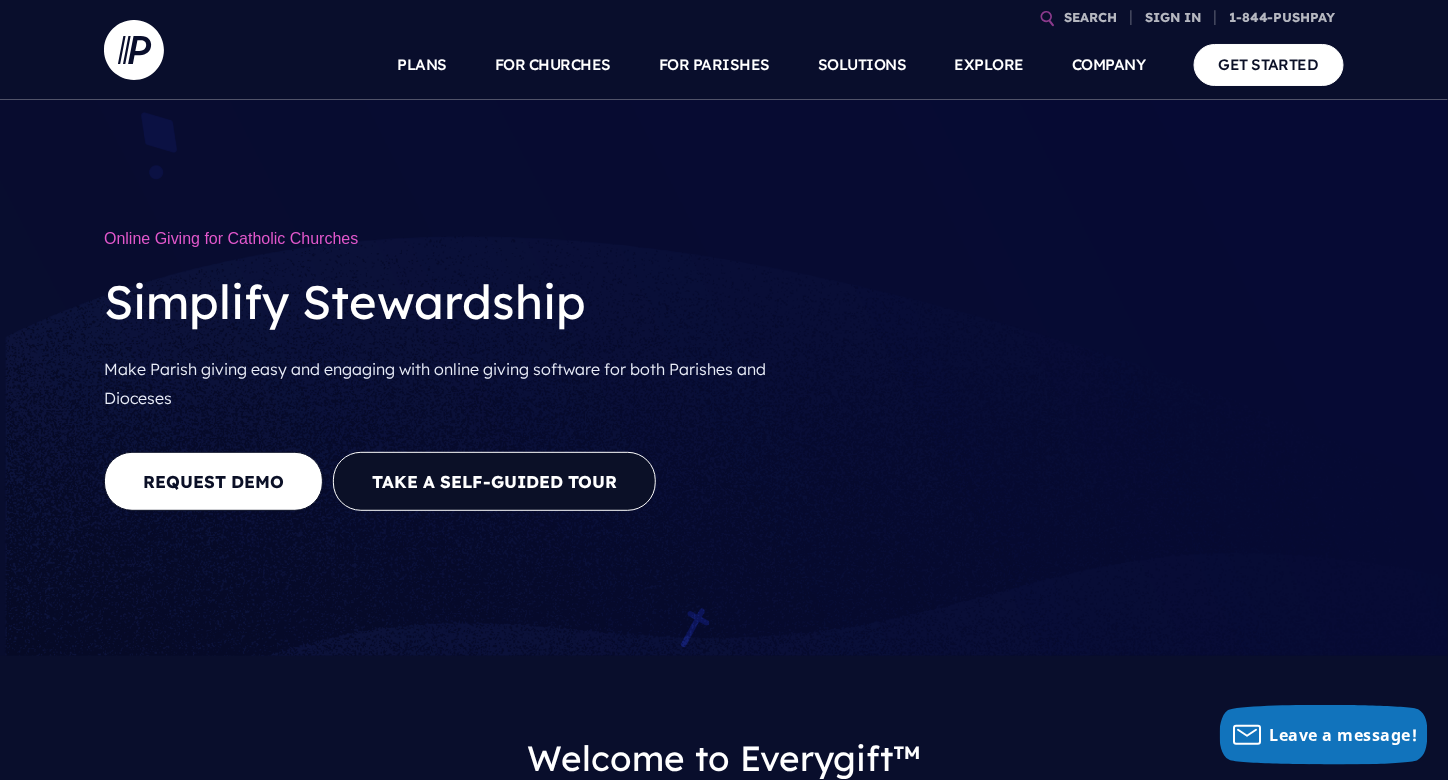 click at bounding box center [1095, 383] 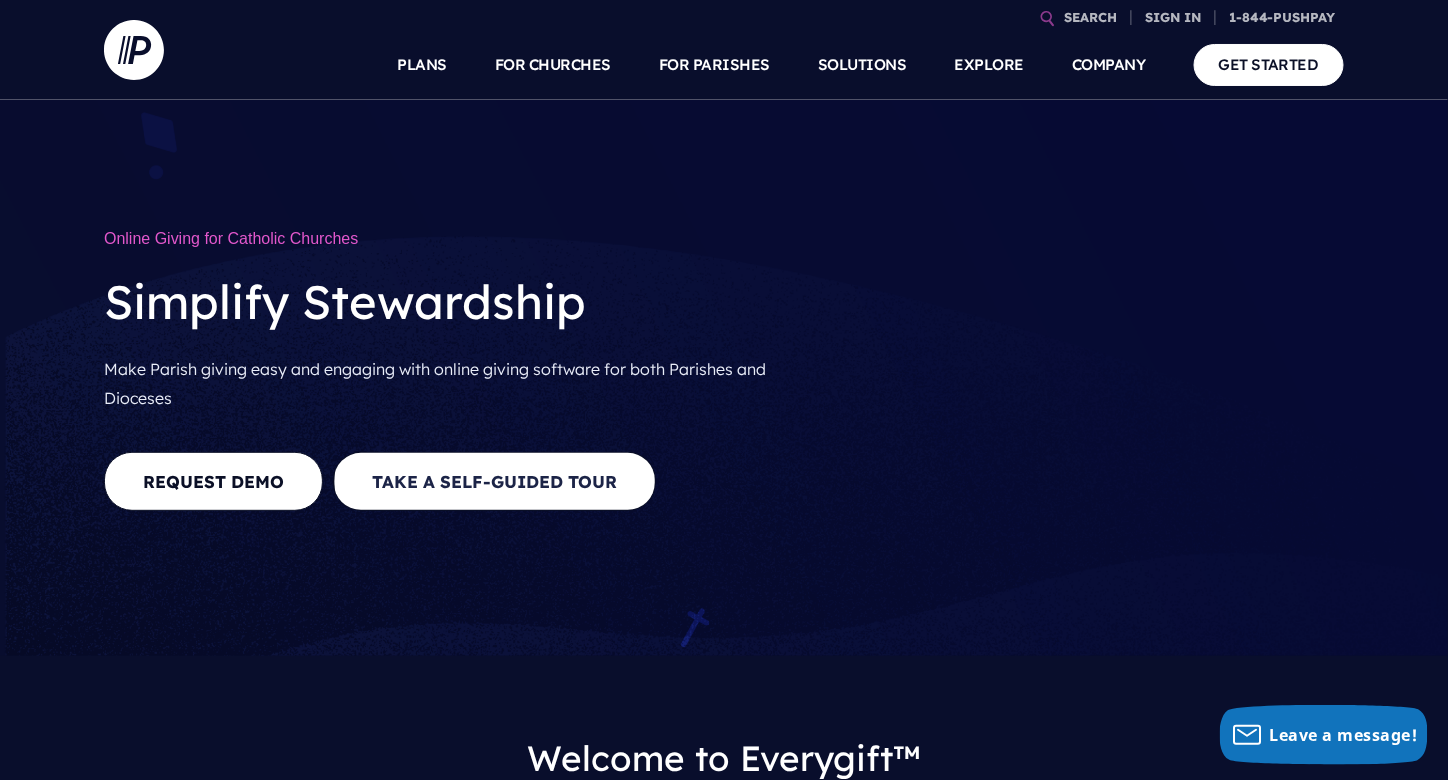 click on "Take a Self-guided Tour" at bounding box center [494, 481] 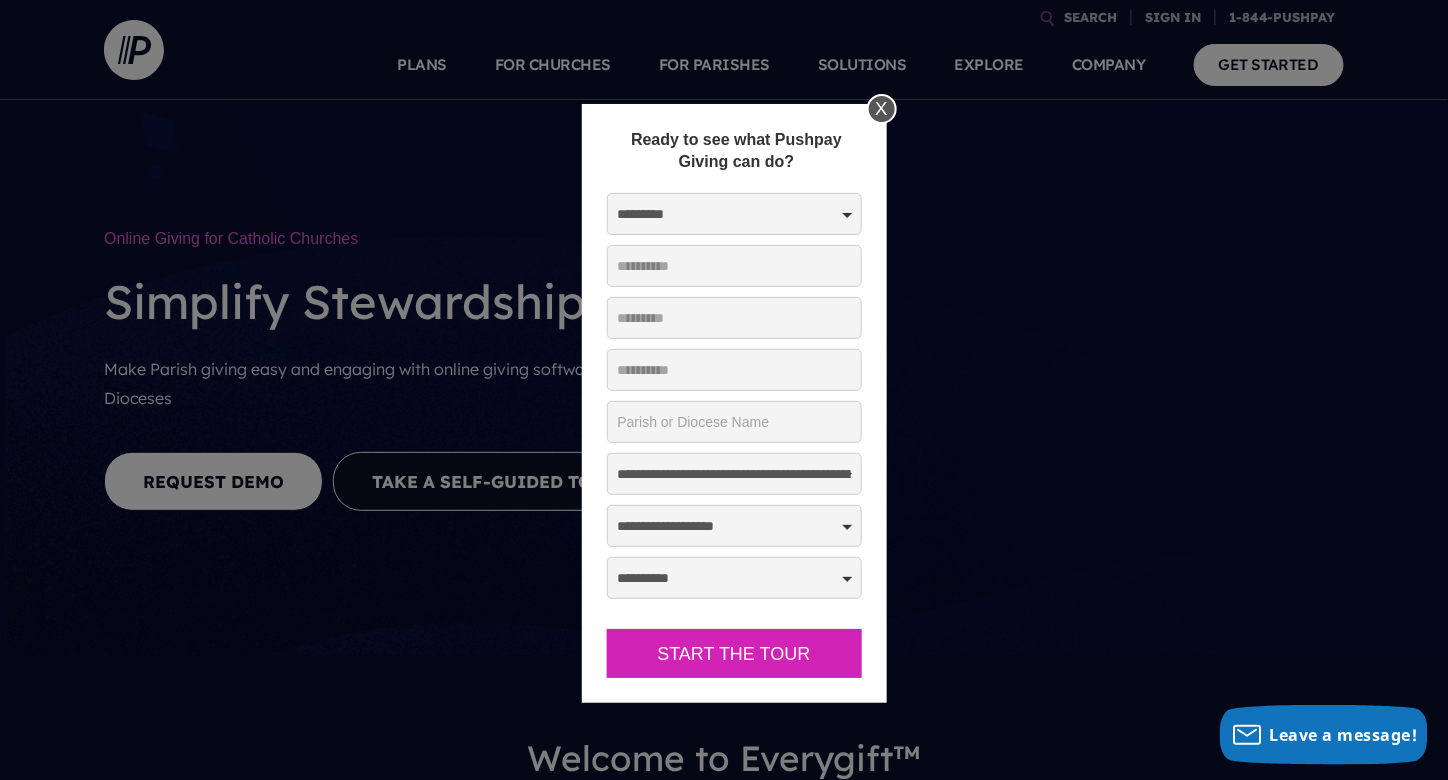 click on "**********" at bounding box center [734, 214] 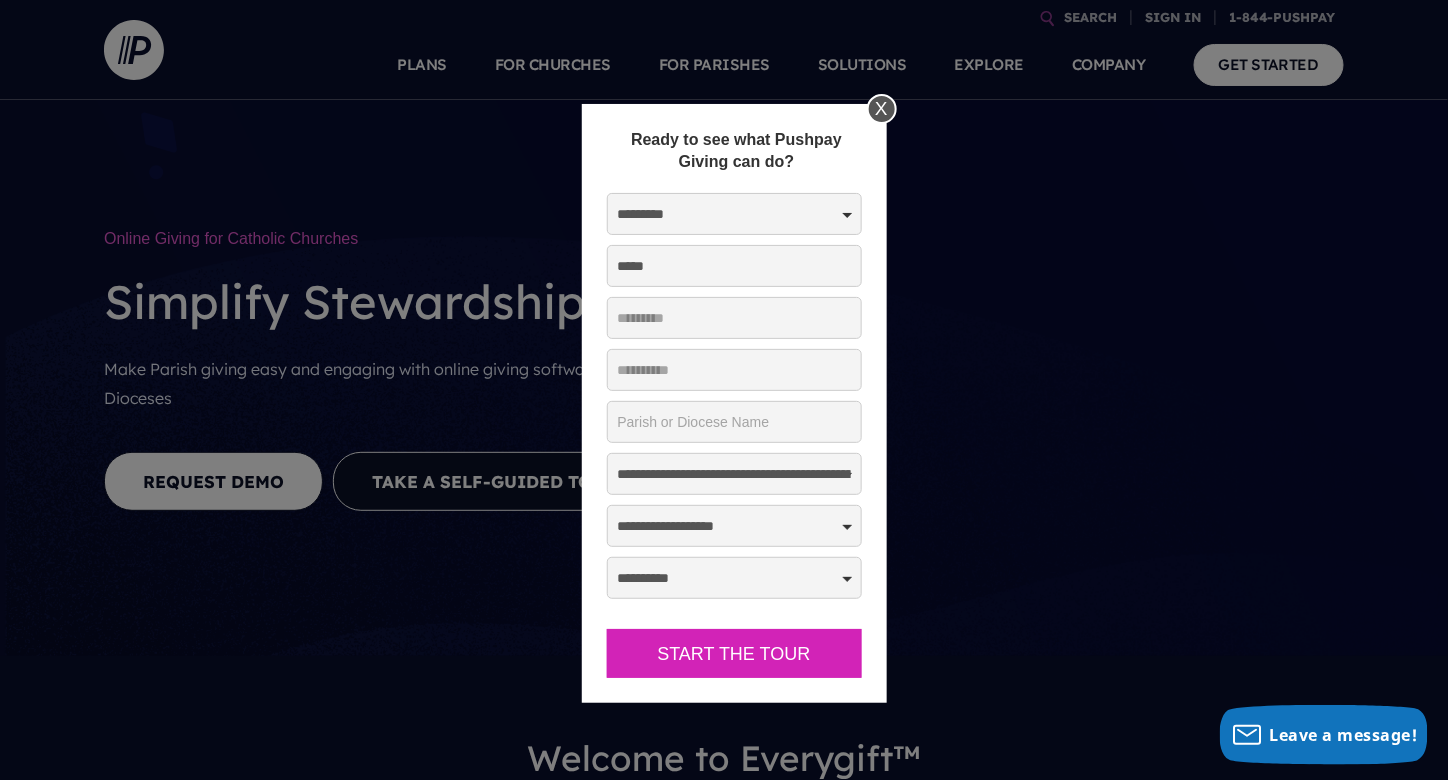 type on "*****" 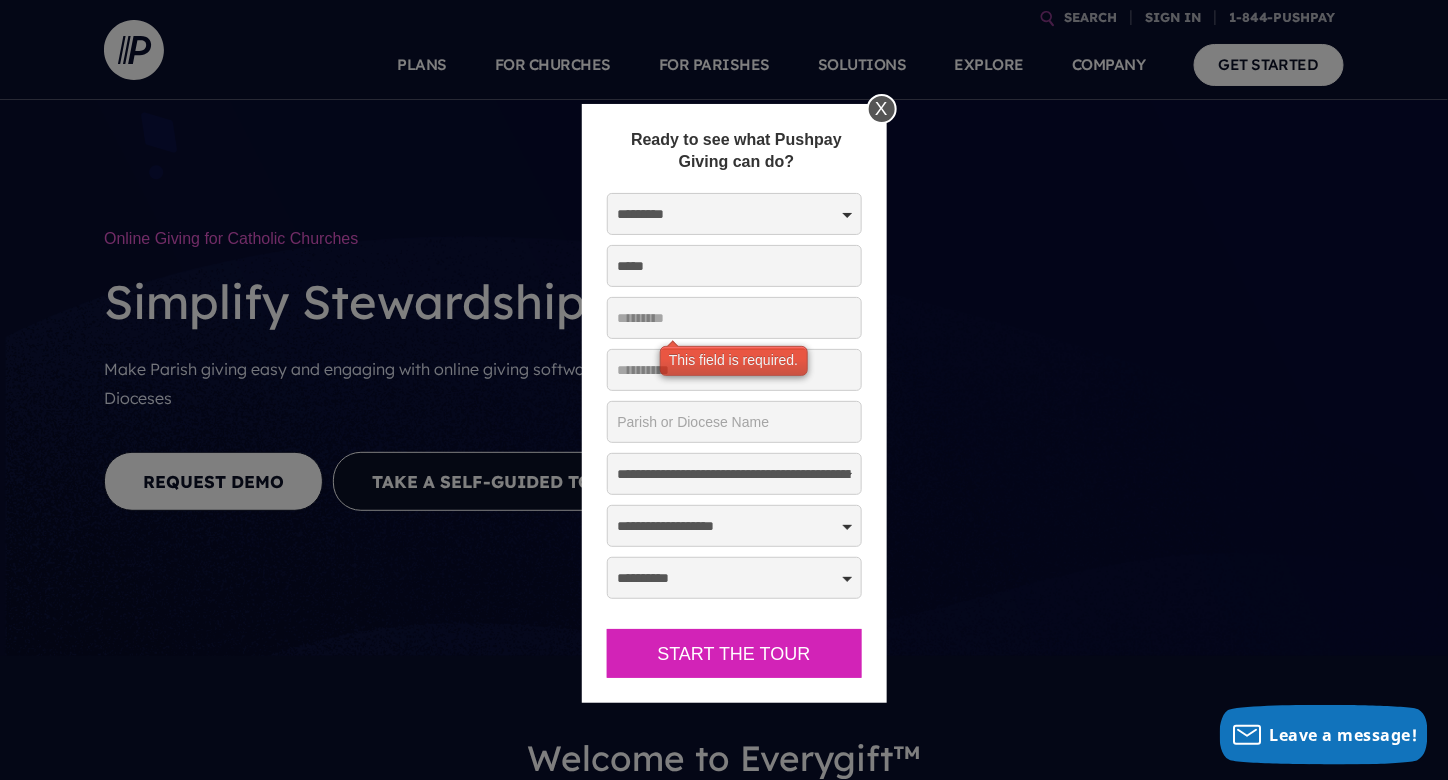 click on "* Last Name" at bounding box center [734, 318] 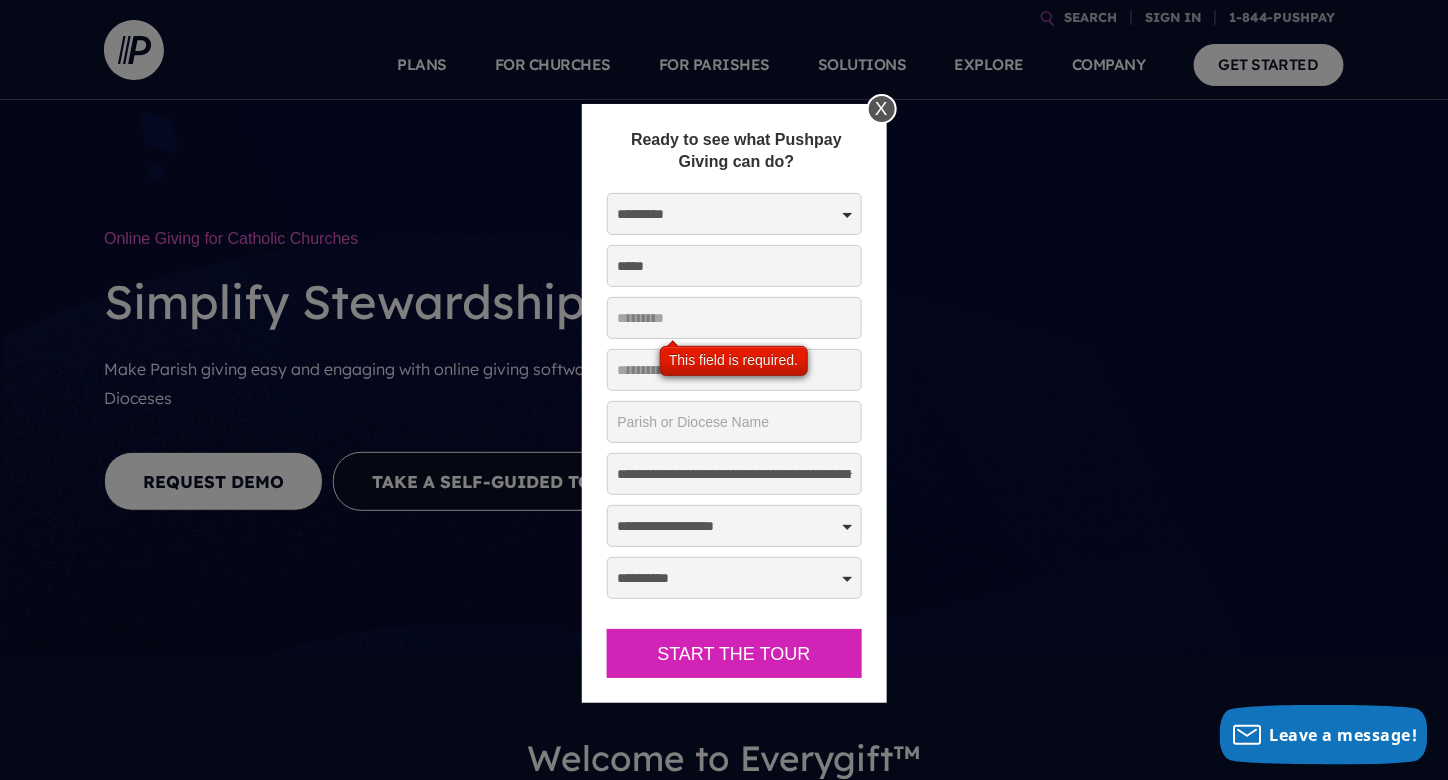 type on "******" 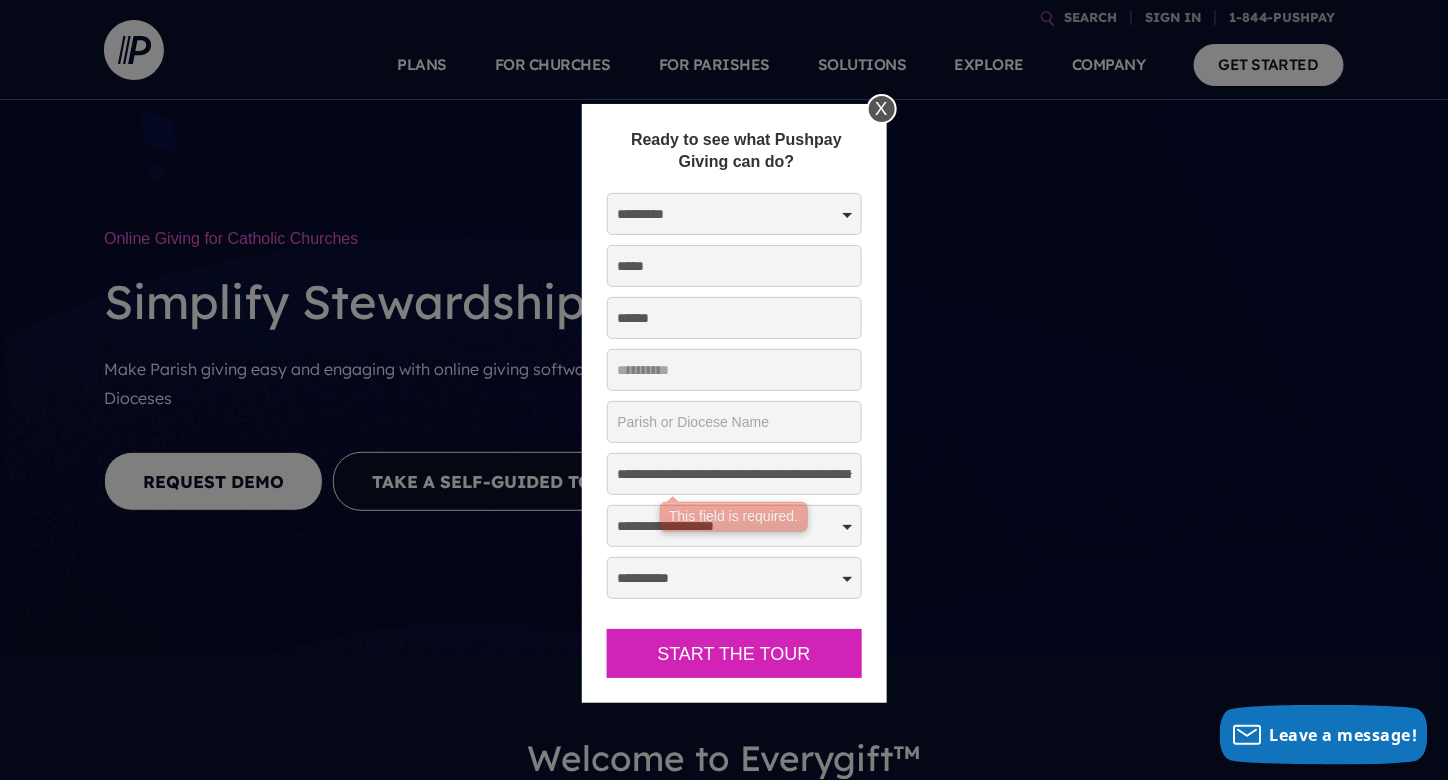 click on "**********" at bounding box center [734, 474] 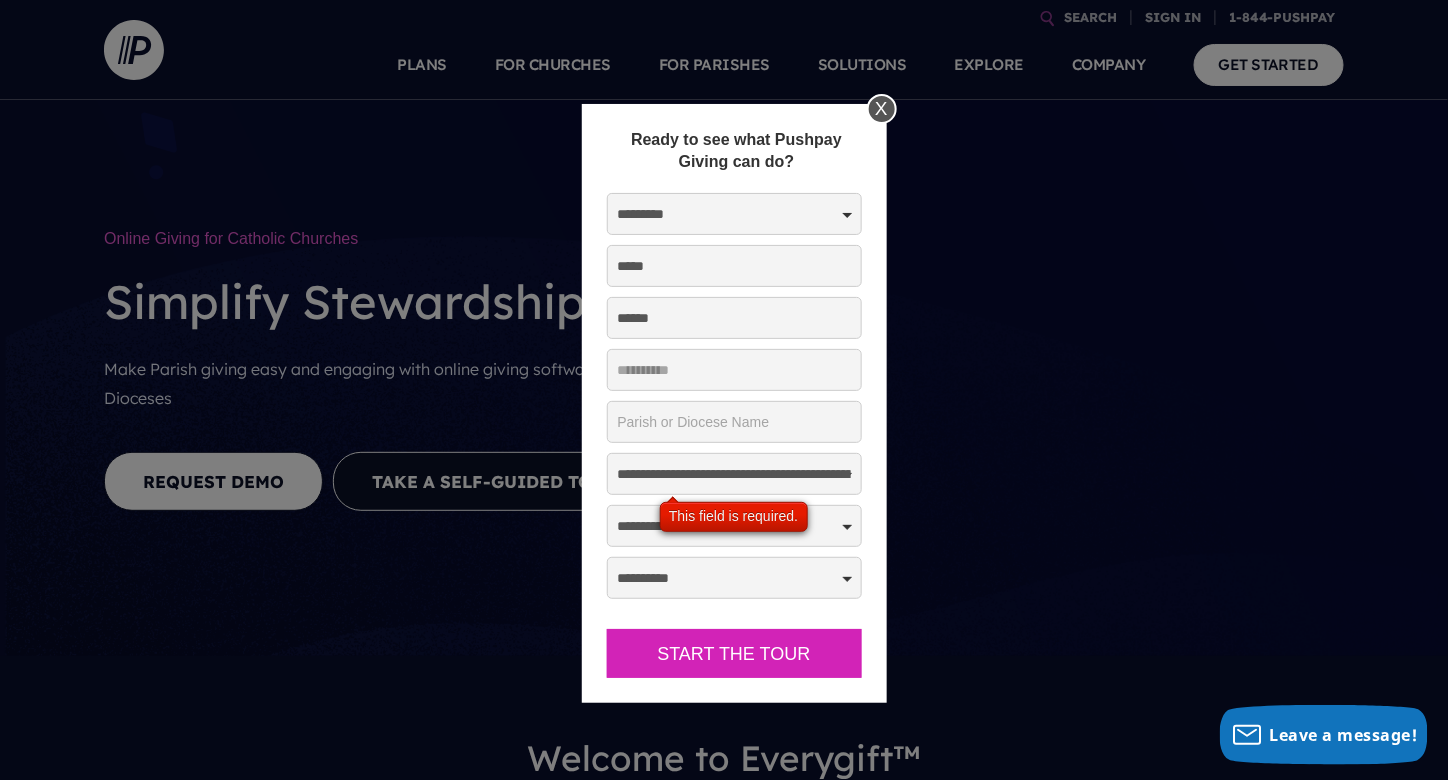select on "**********" 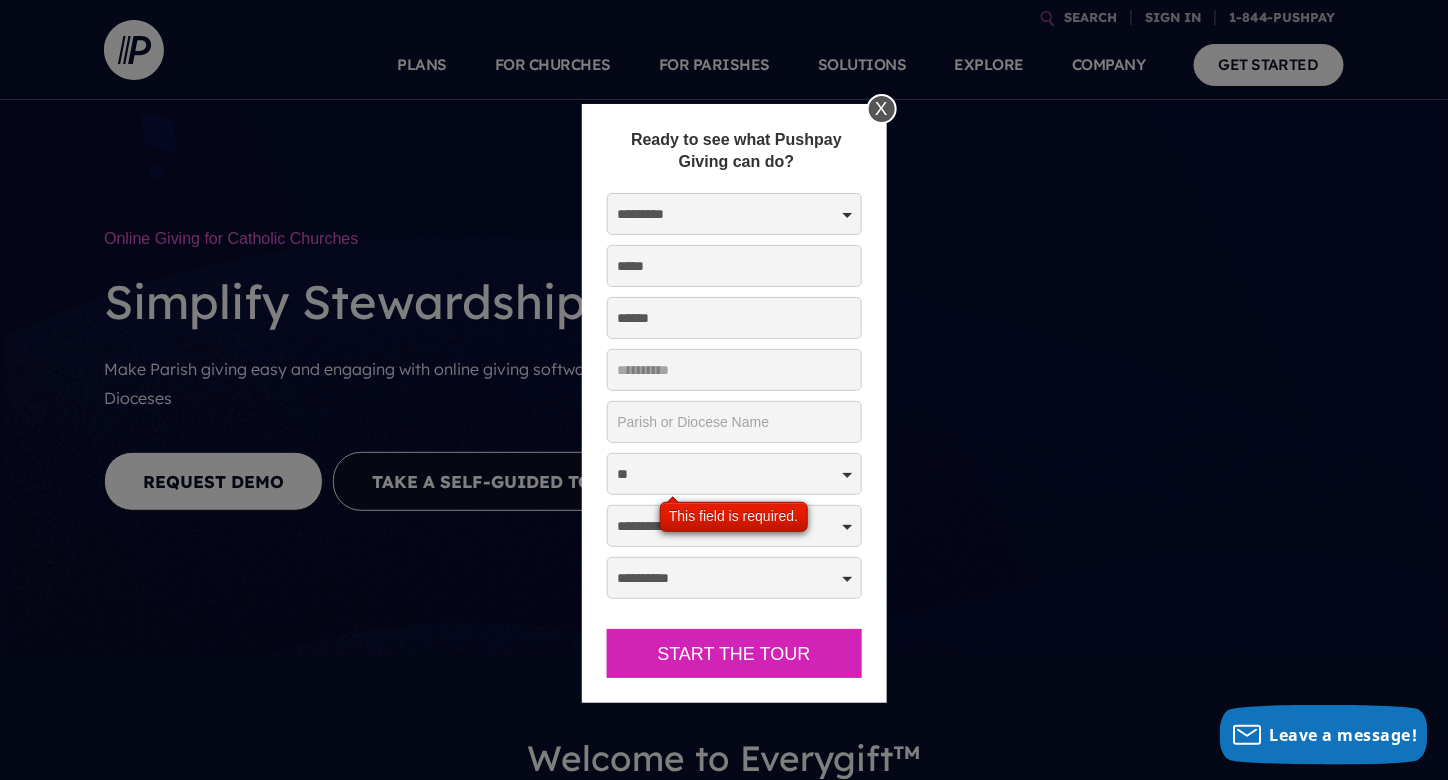 click on "**********" at bounding box center (734, 474) 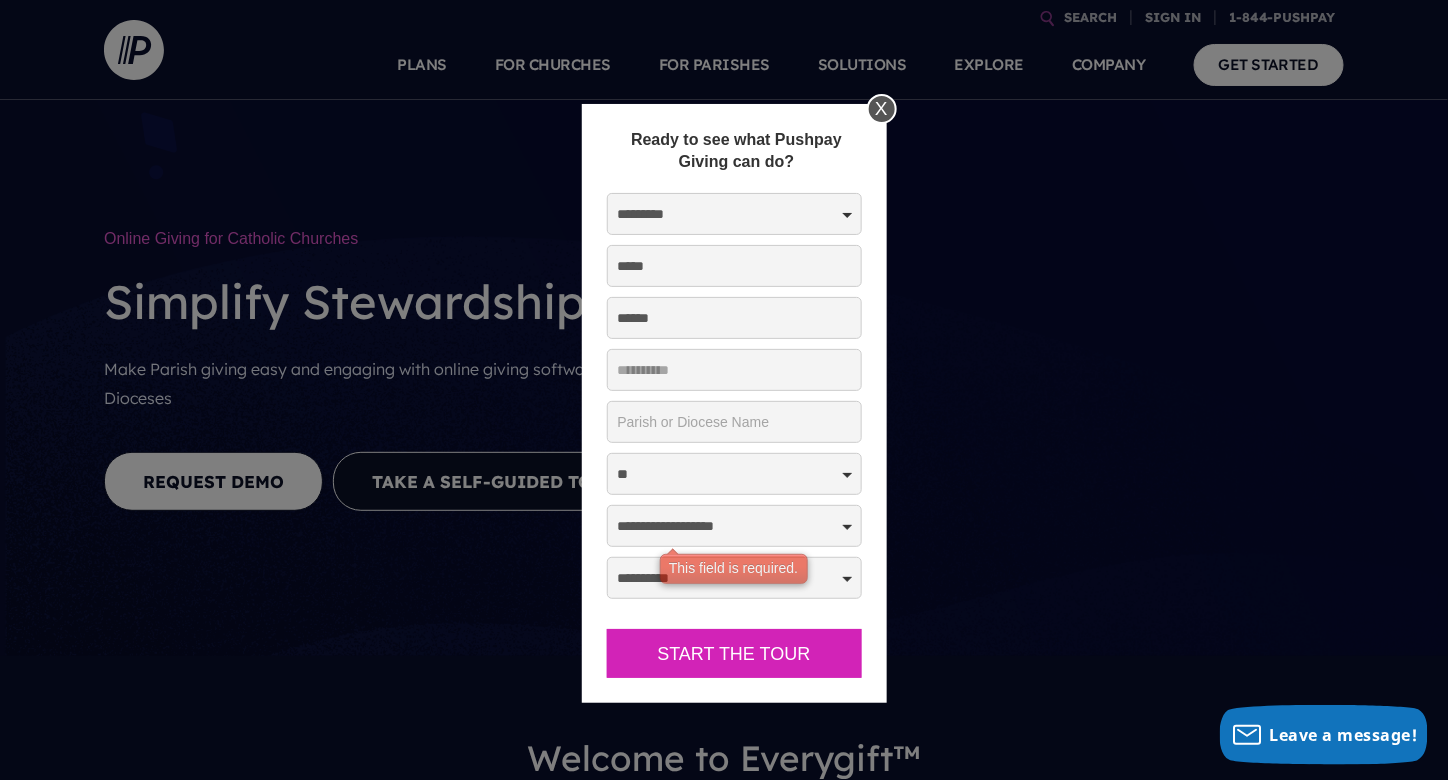 click on "**********" at bounding box center (734, 526) 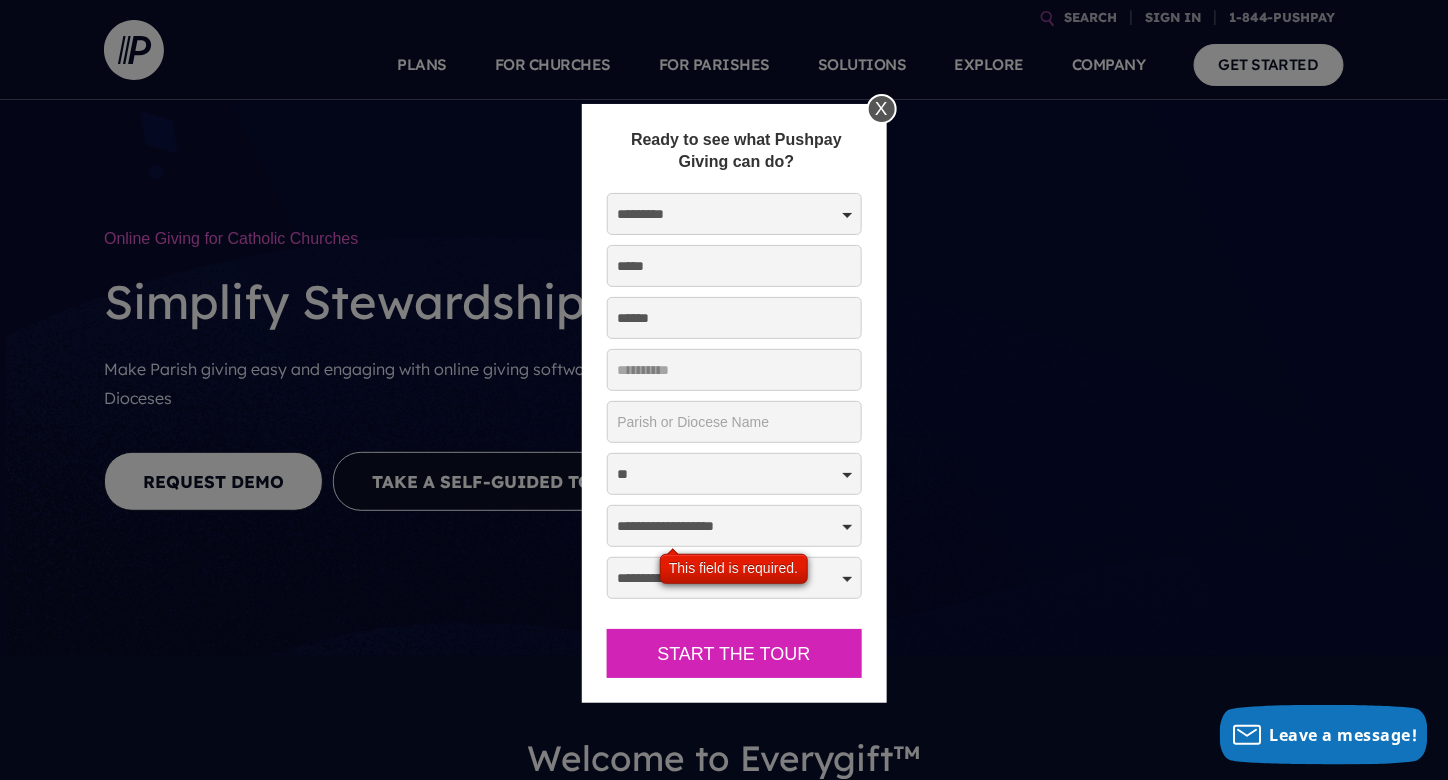 scroll, scrollTop: 300, scrollLeft: 0, axis: vertical 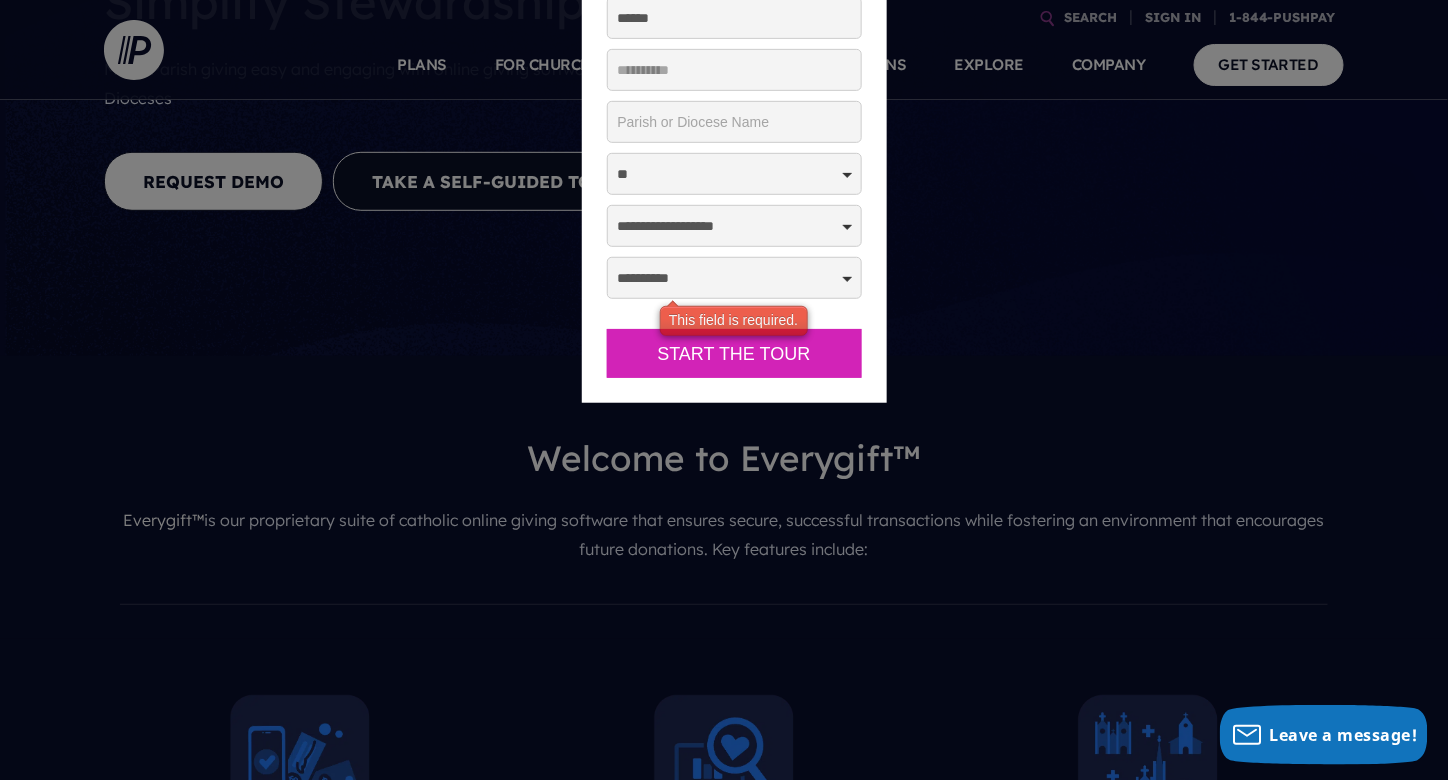 click on "**********" at bounding box center (734, 278) 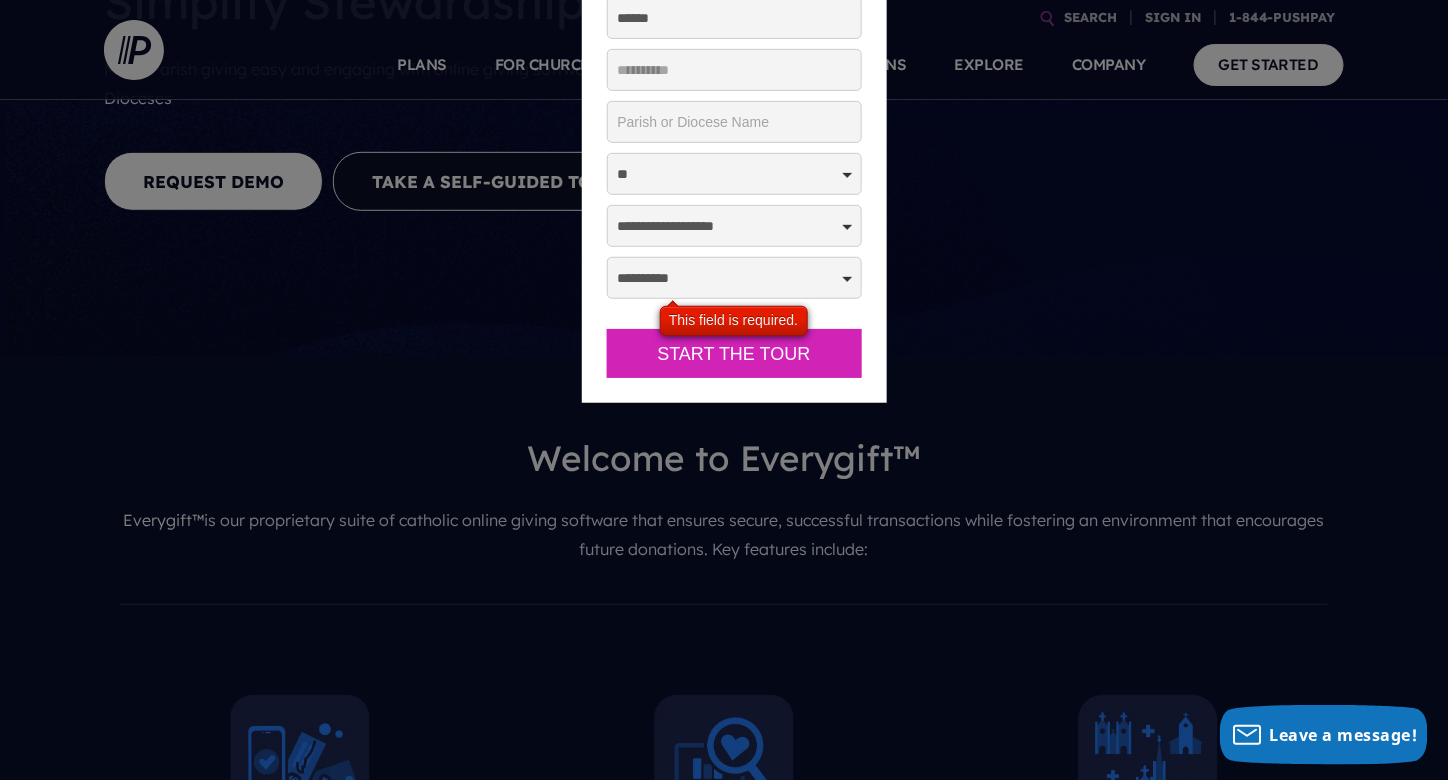 select on "**********" 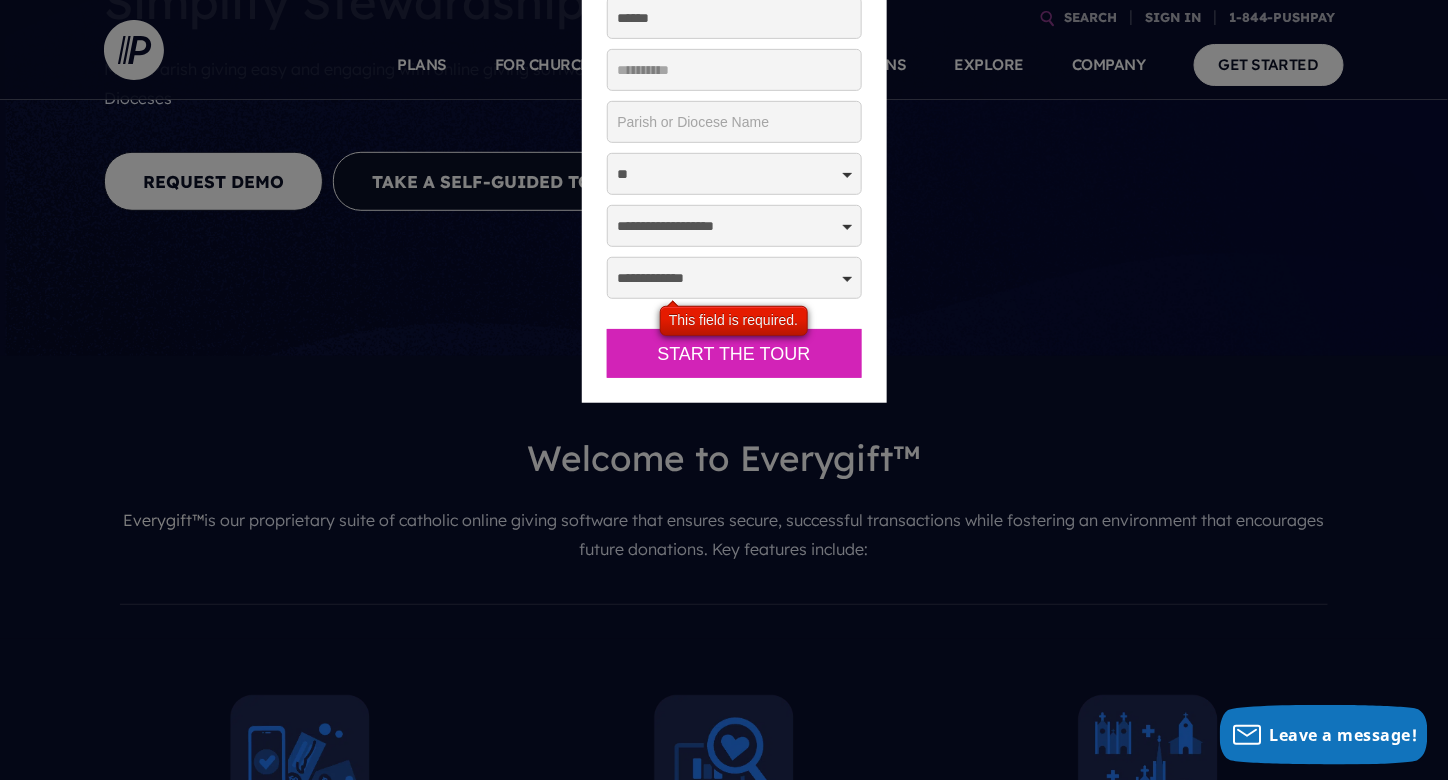 click on "**********" at bounding box center (734, 278) 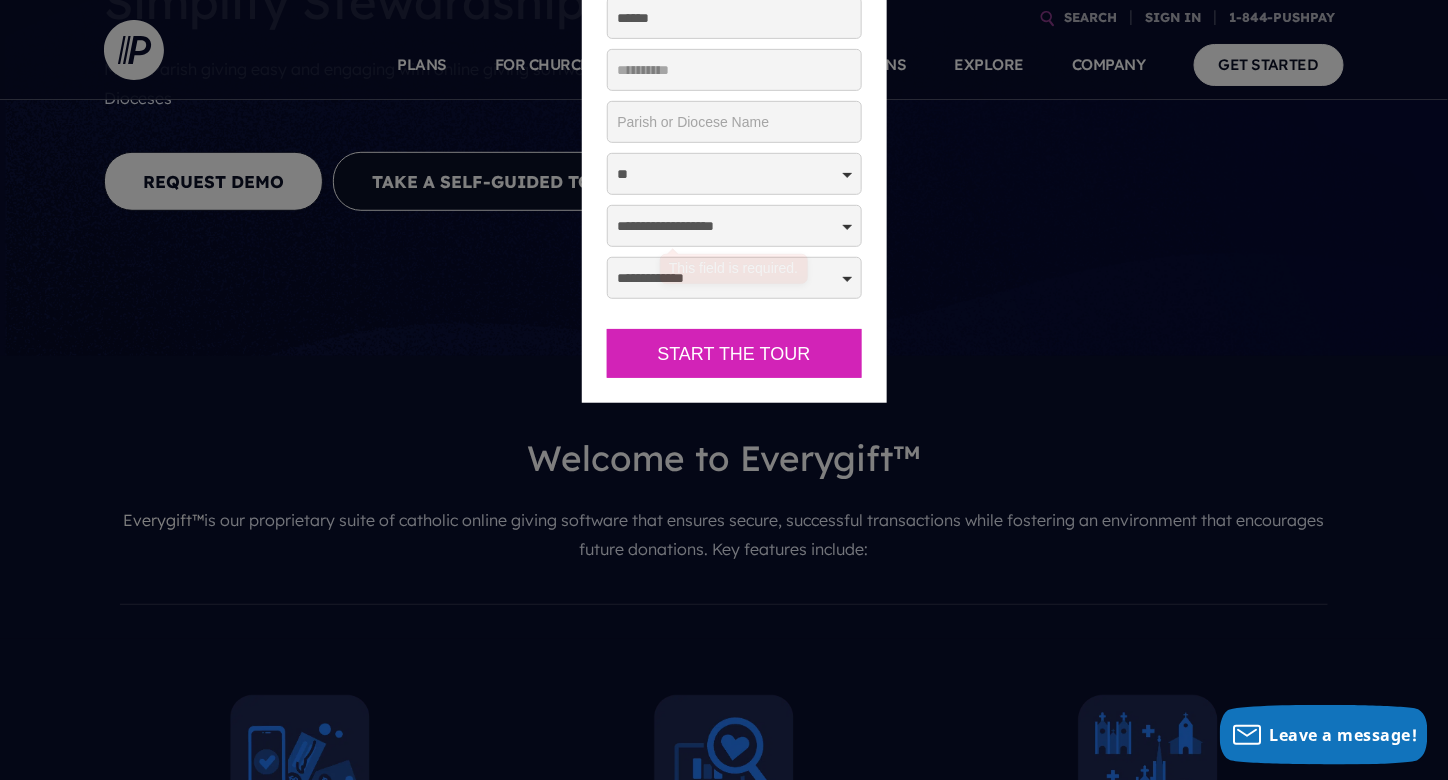 click on "**********" at bounding box center [734, 226] 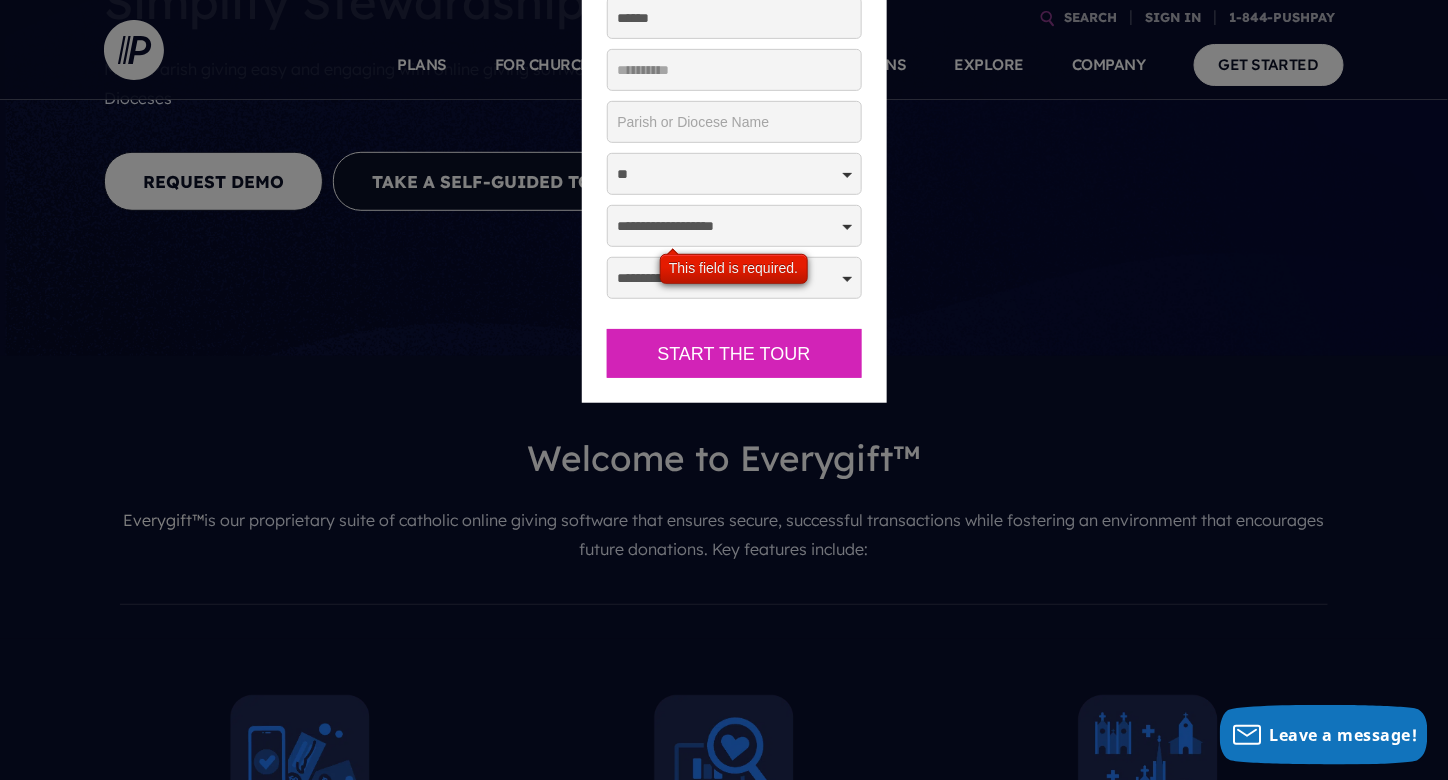select on "********" 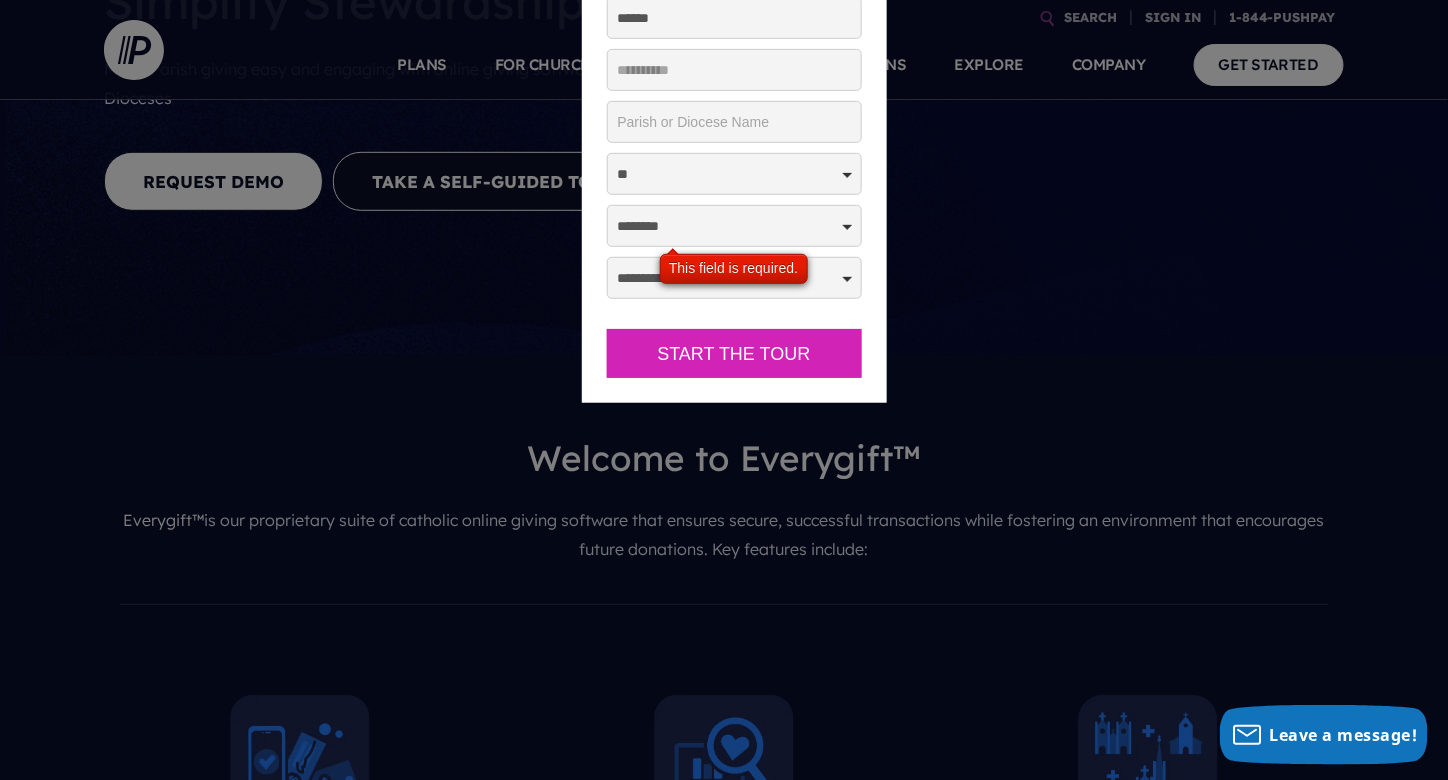 click on "**********" at bounding box center (734, 226) 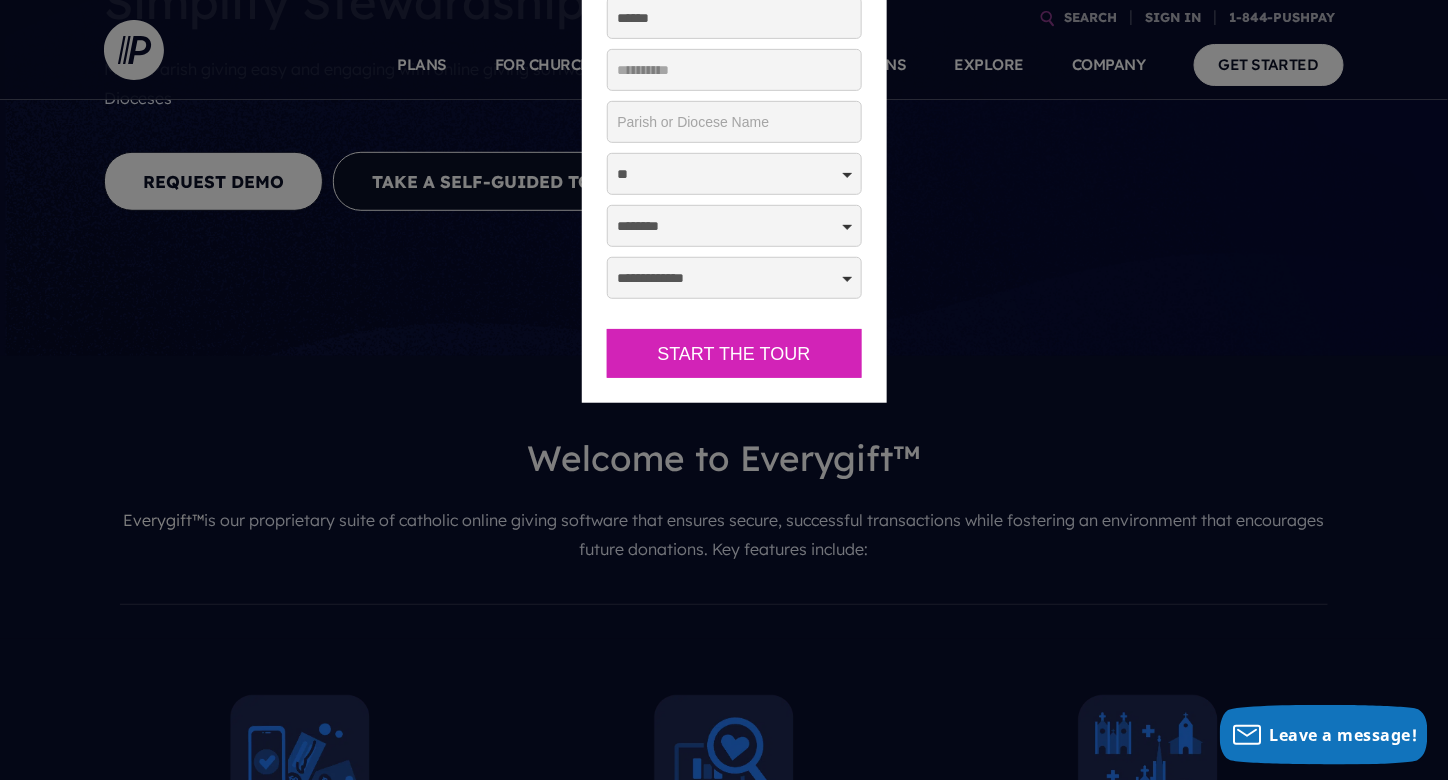 click on "Start the Tour" at bounding box center [734, 353] 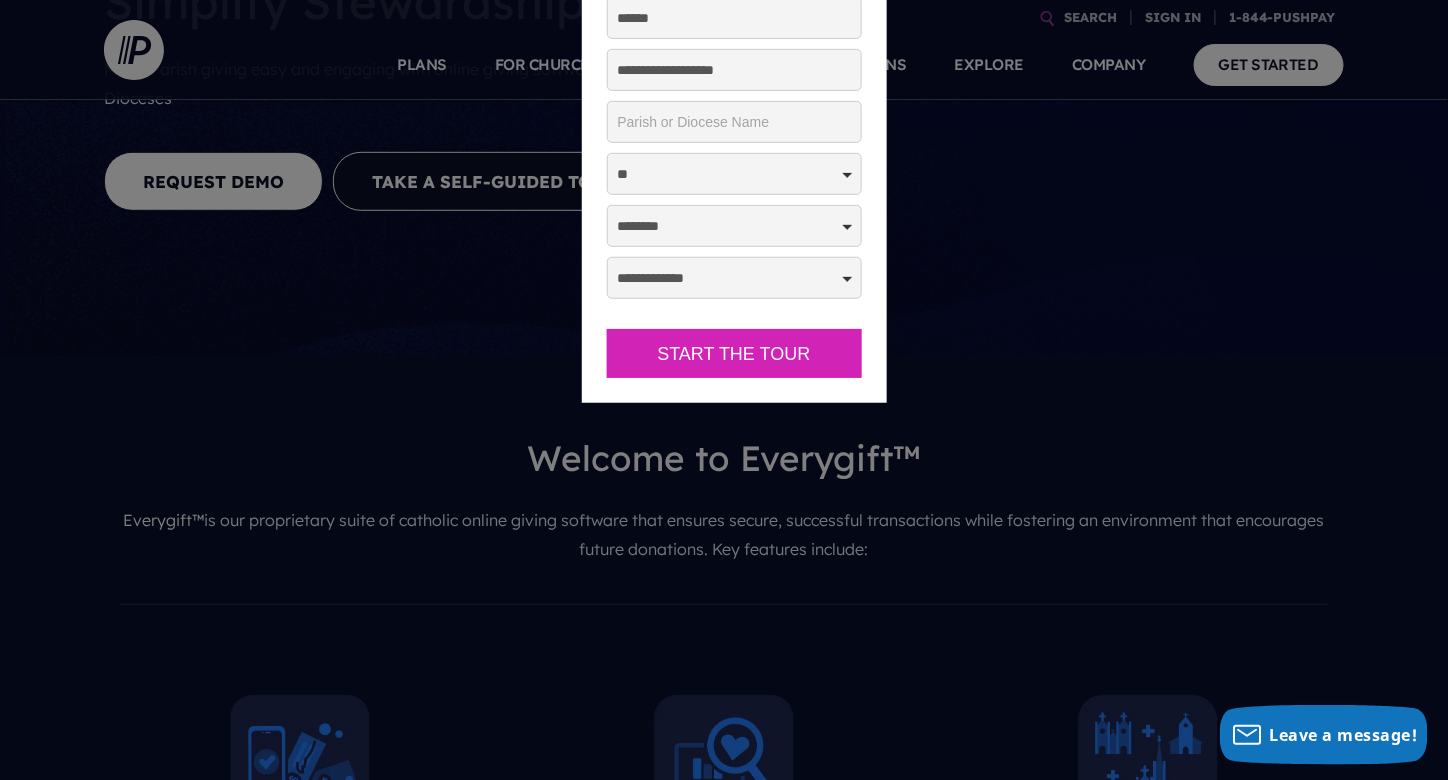 type on "**********" 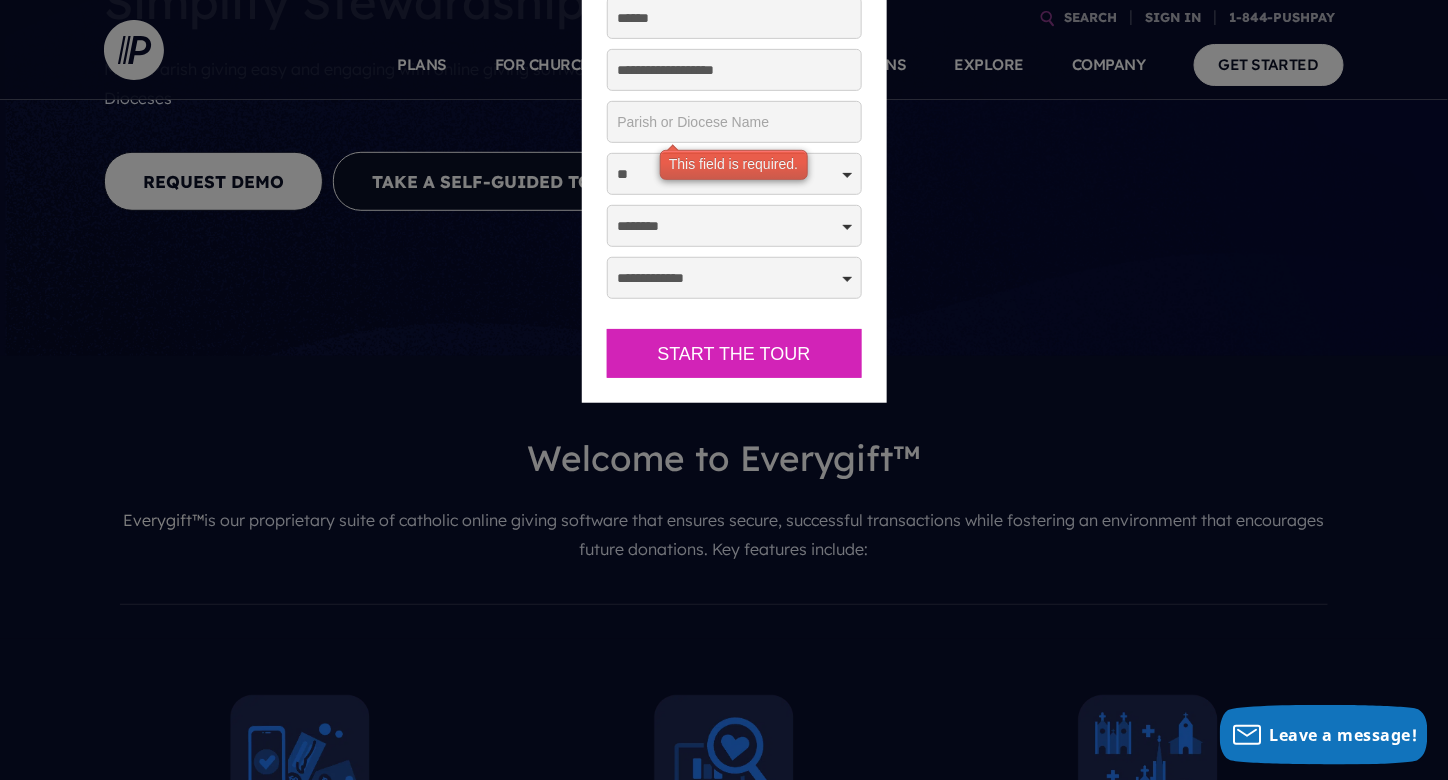 click on "* Parish or Diocese Name" at bounding box center (734, 122) 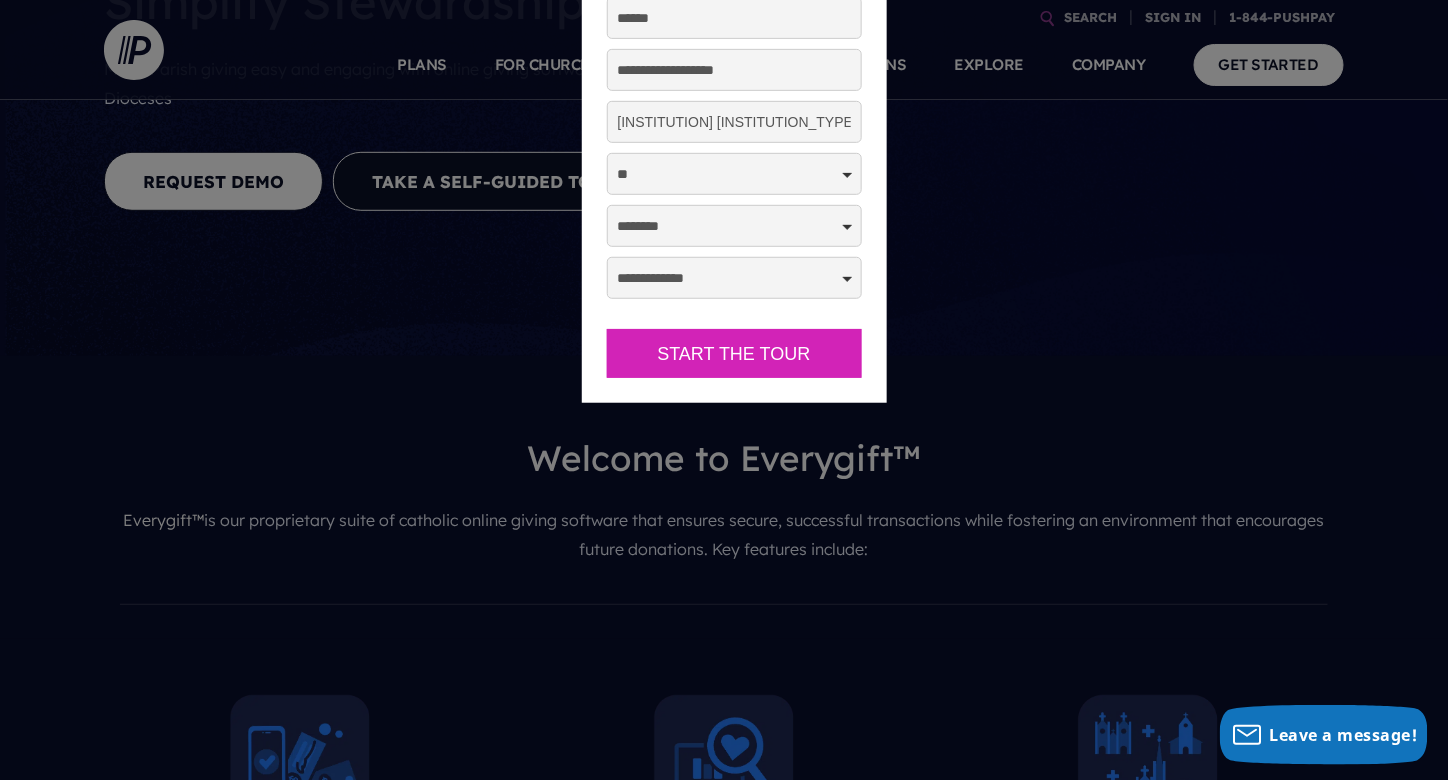 type on "St. Michael the Archangel" 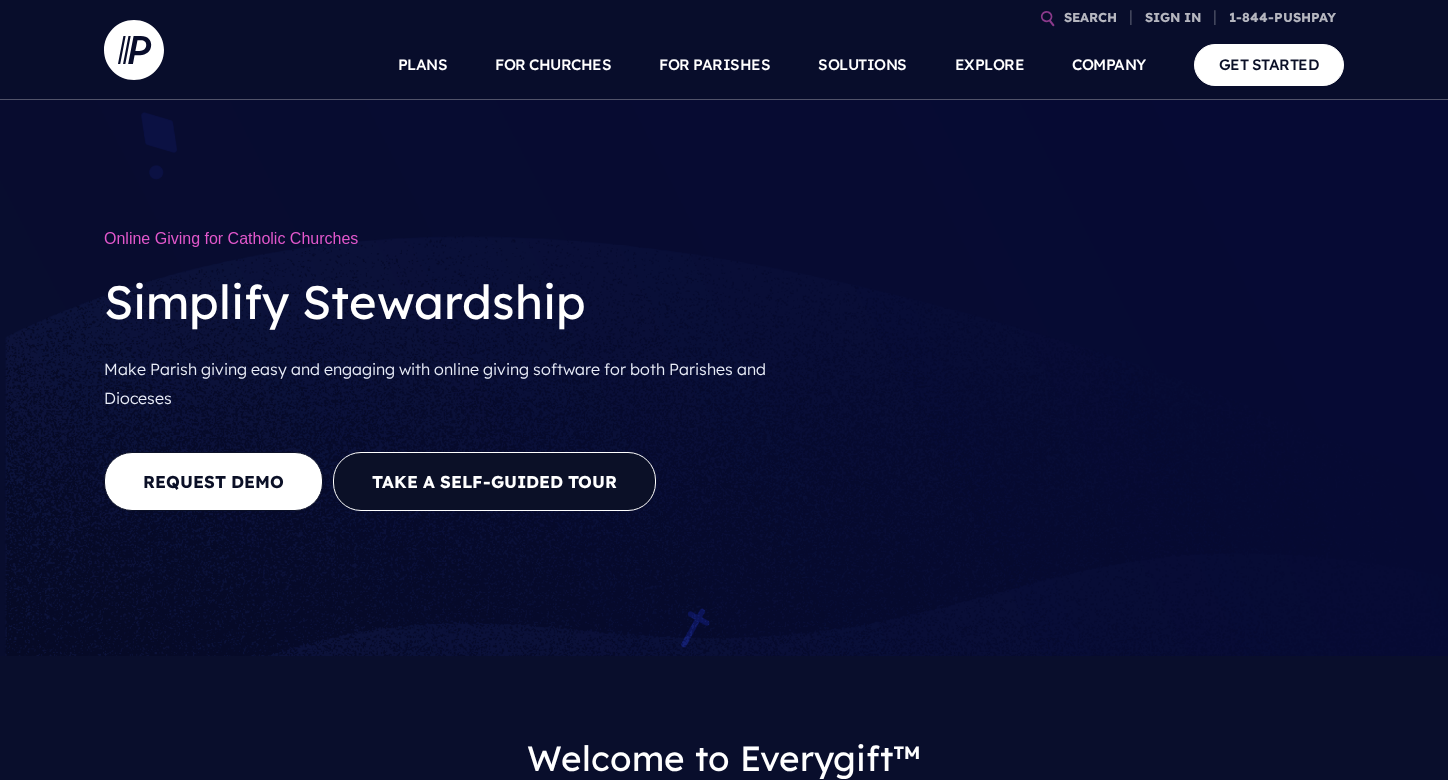 scroll, scrollTop: 256, scrollLeft: 0, axis: vertical 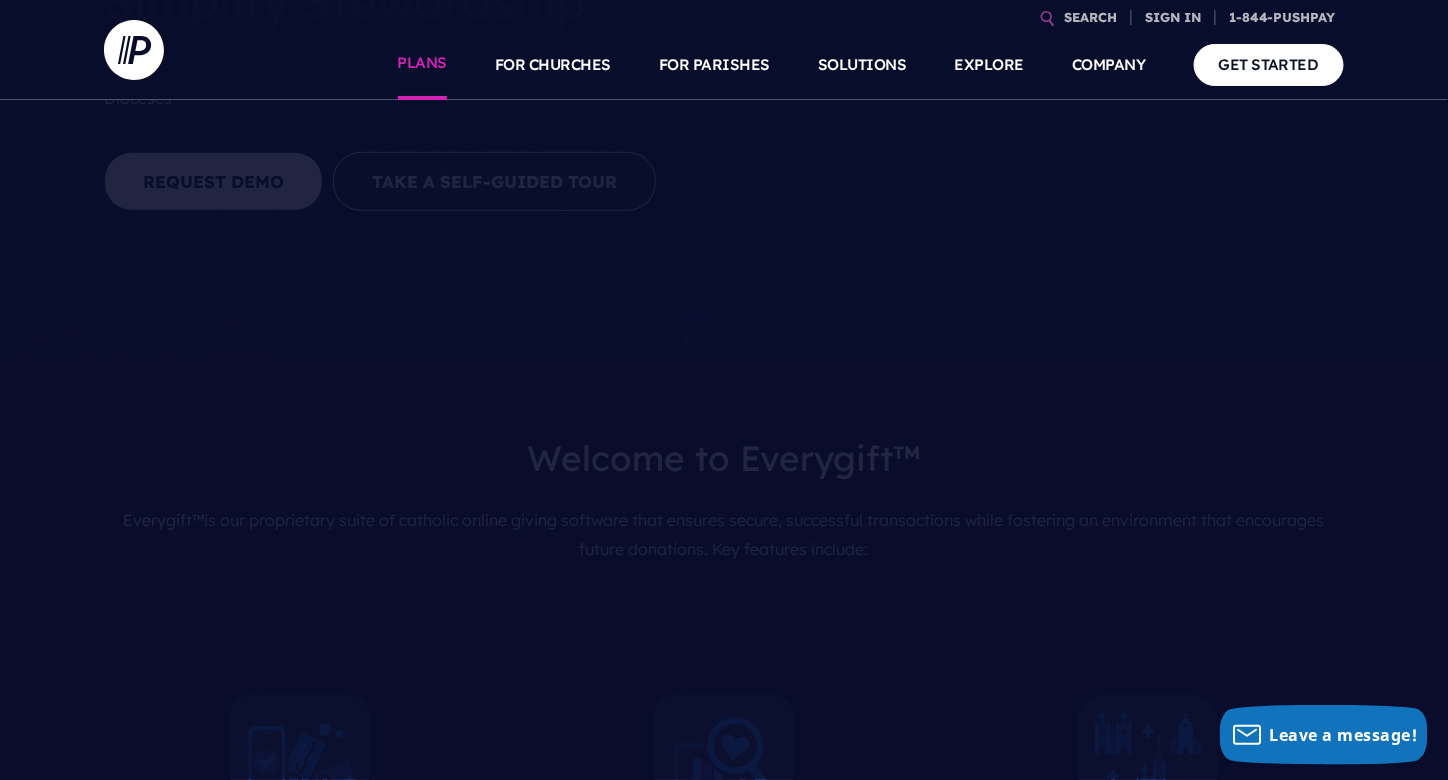 click on "PLANS" at bounding box center [423, 65] 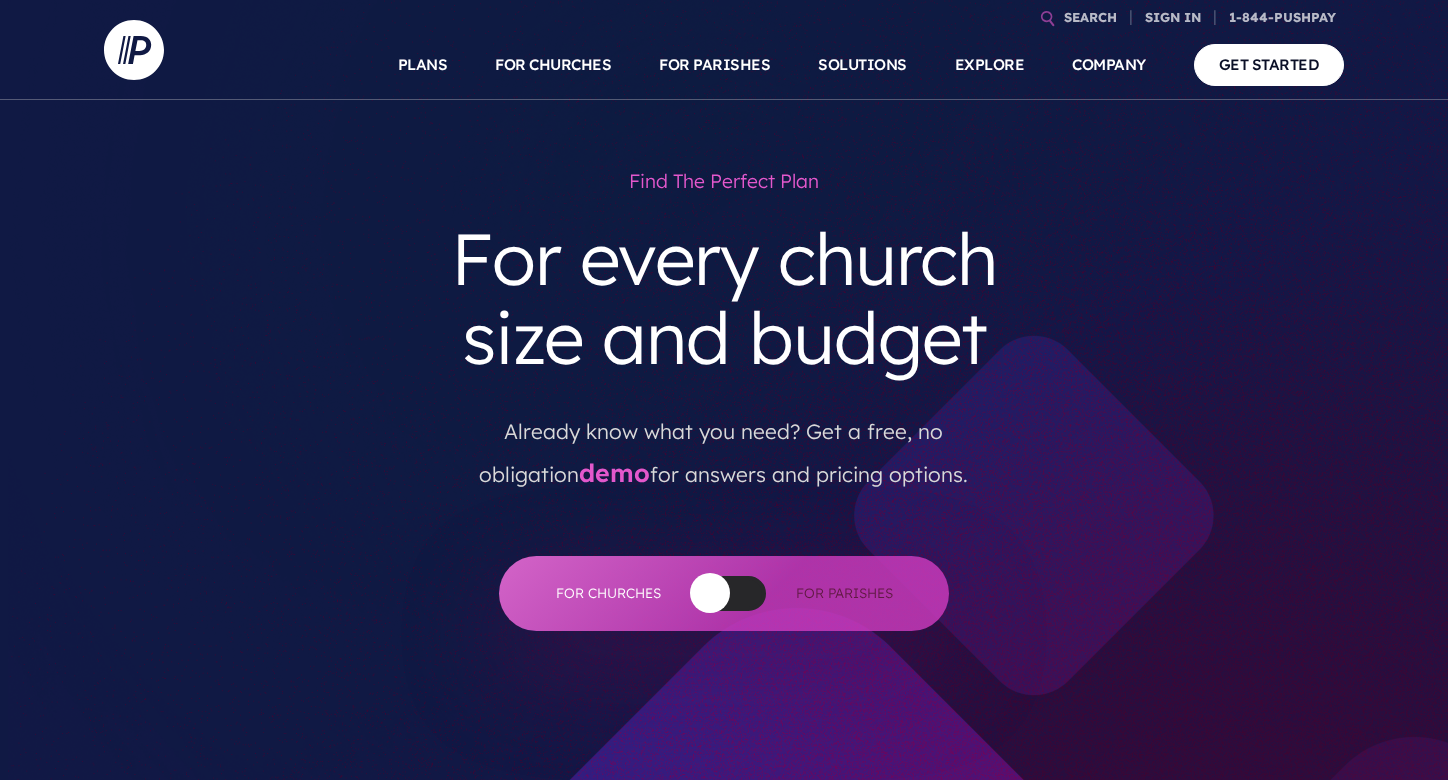 scroll, scrollTop: 0, scrollLeft: 0, axis: both 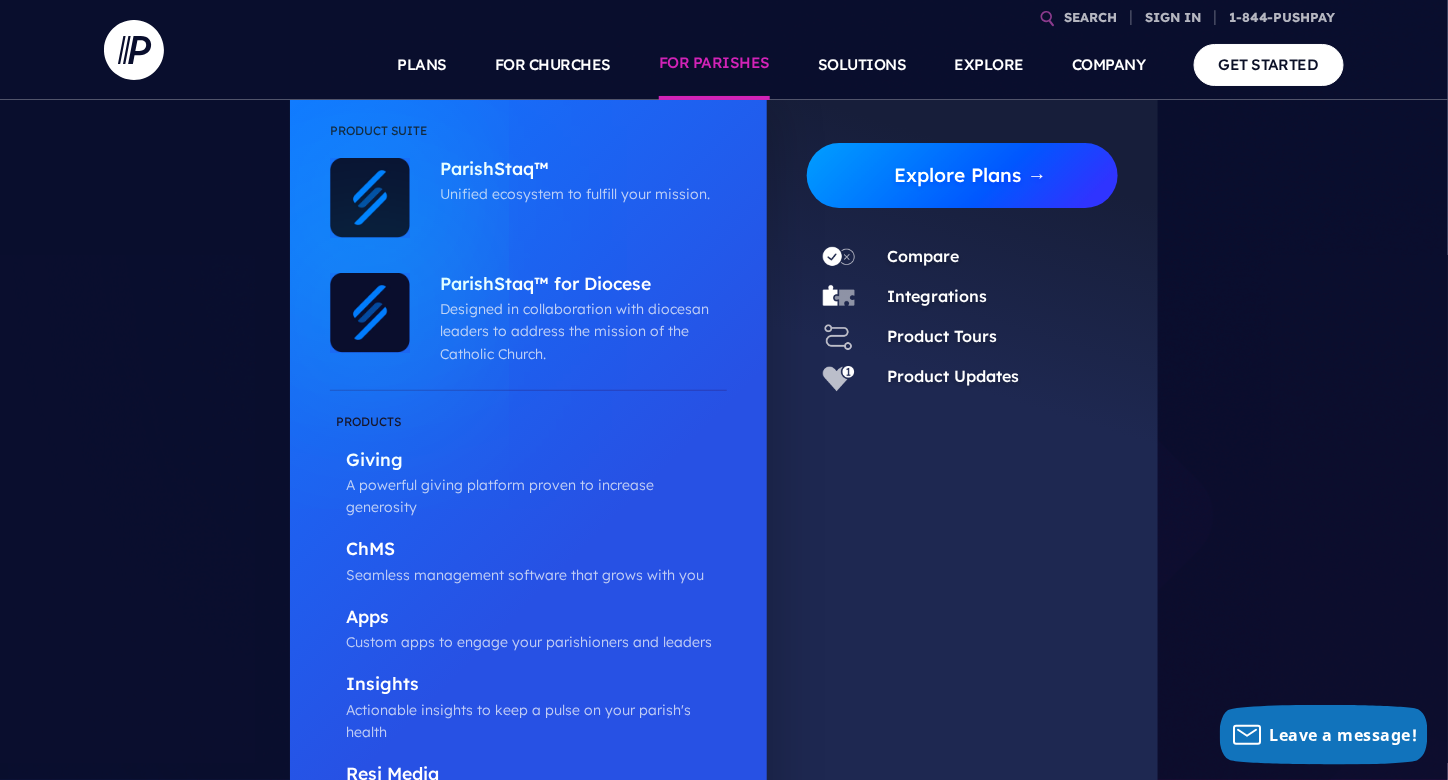 click on "Explore Plans →" at bounding box center [970, 175] 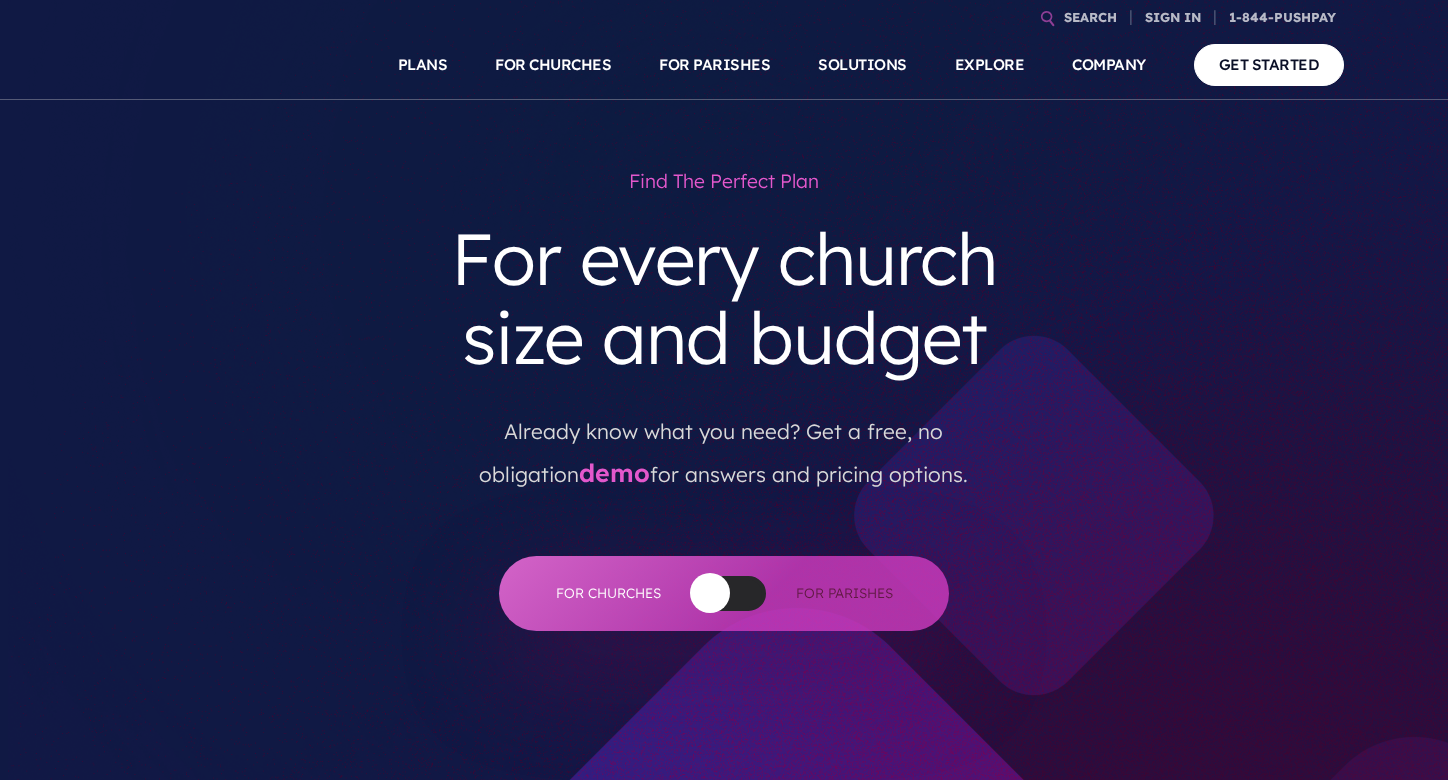 scroll, scrollTop: 0, scrollLeft: 0, axis: both 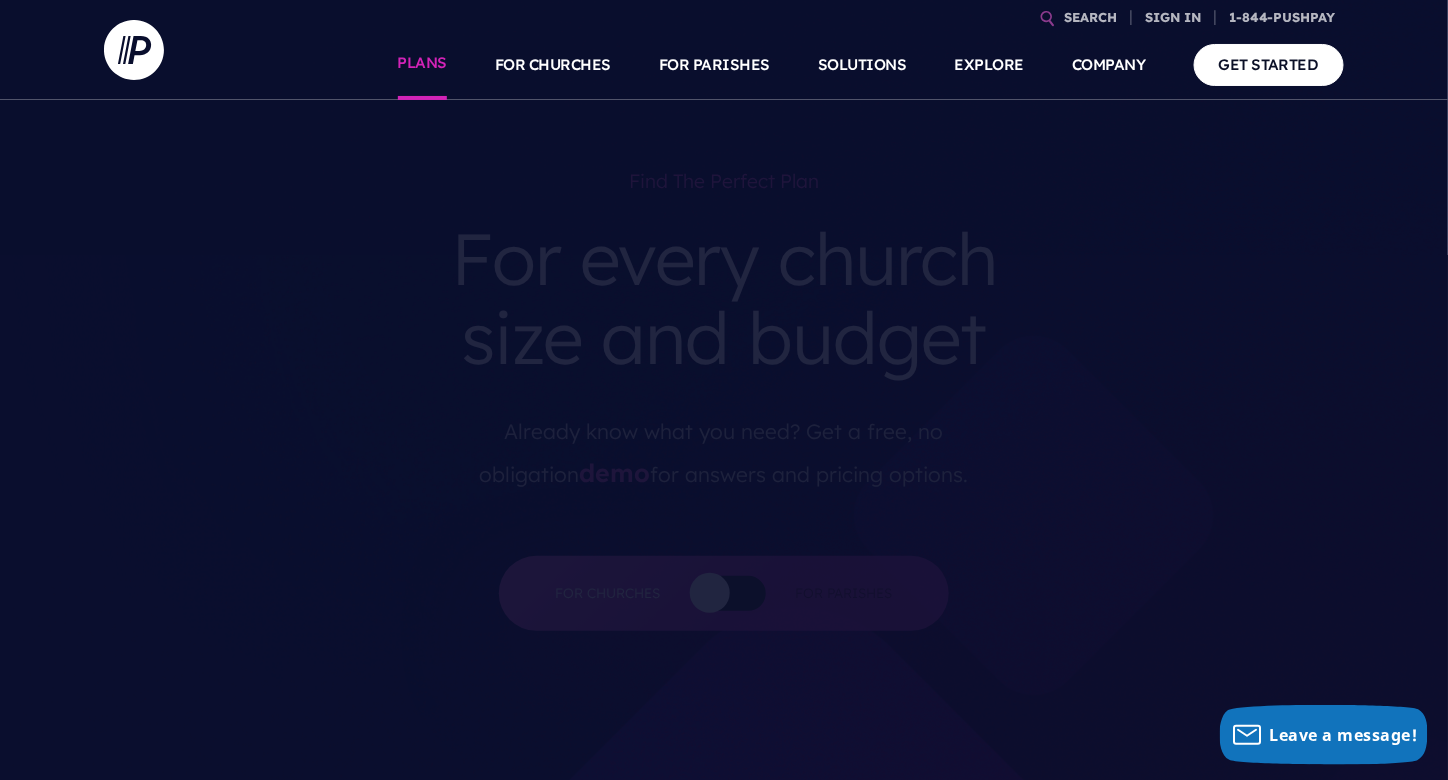 click on "PLANS" at bounding box center [423, 65] 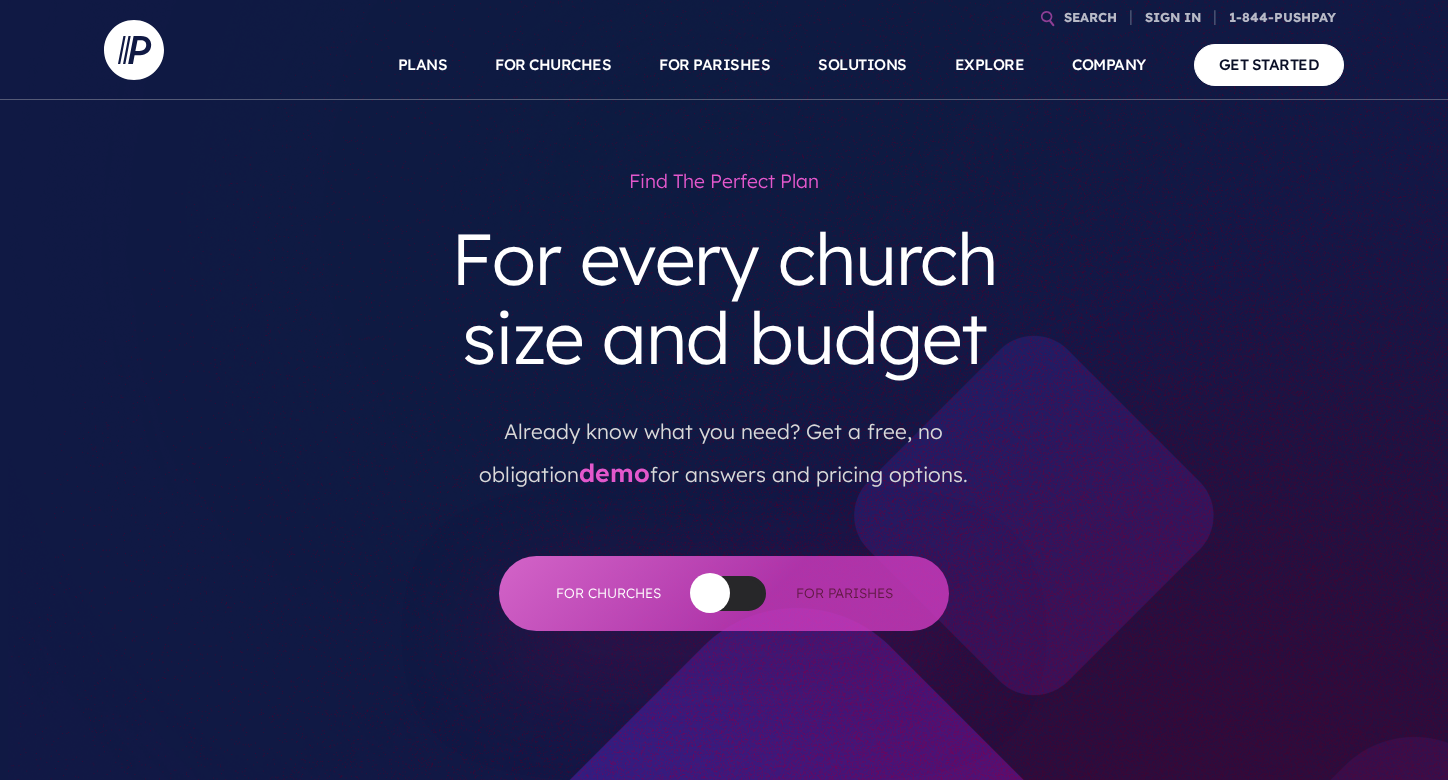 scroll, scrollTop: 0, scrollLeft: 0, axis: both 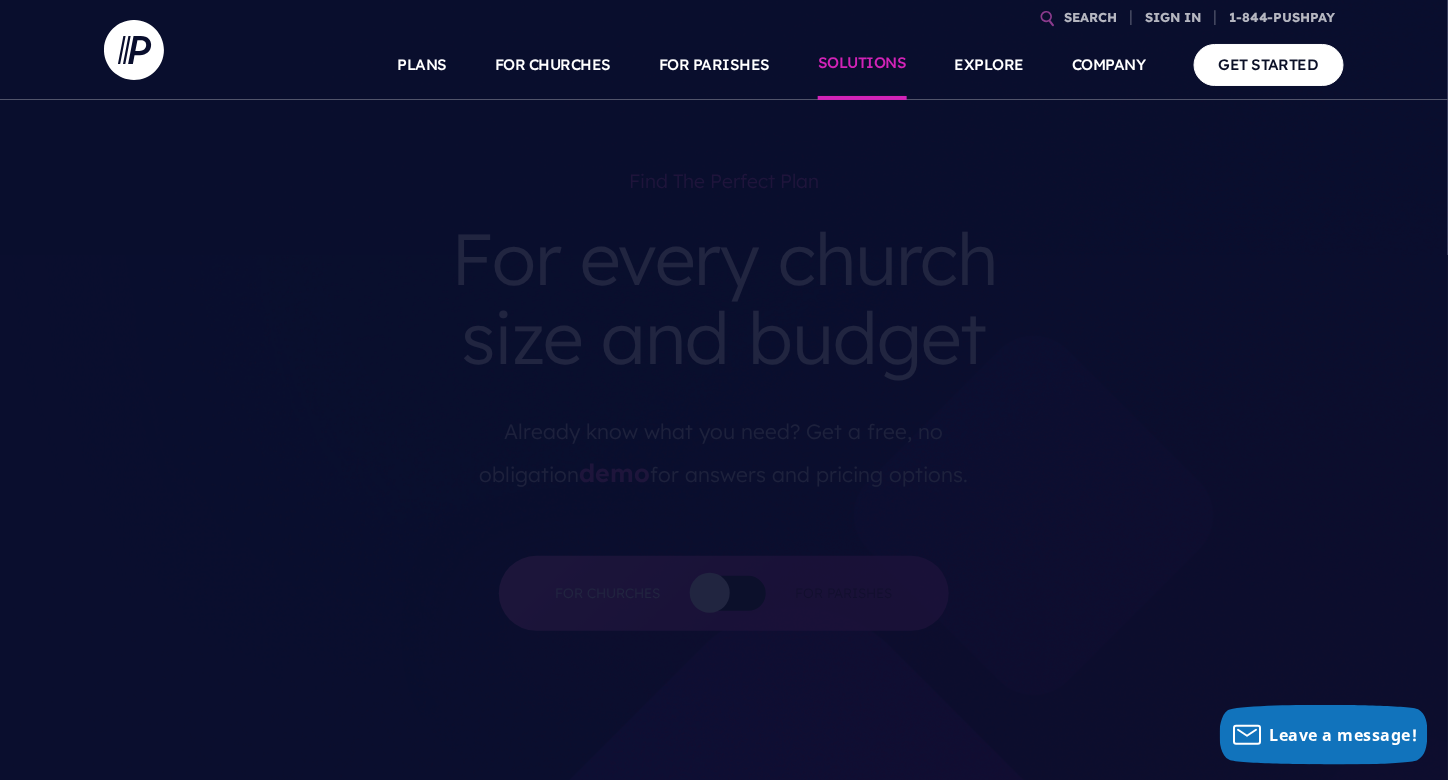 click on "SOLUTIONS" at bounding box center [862, 65] 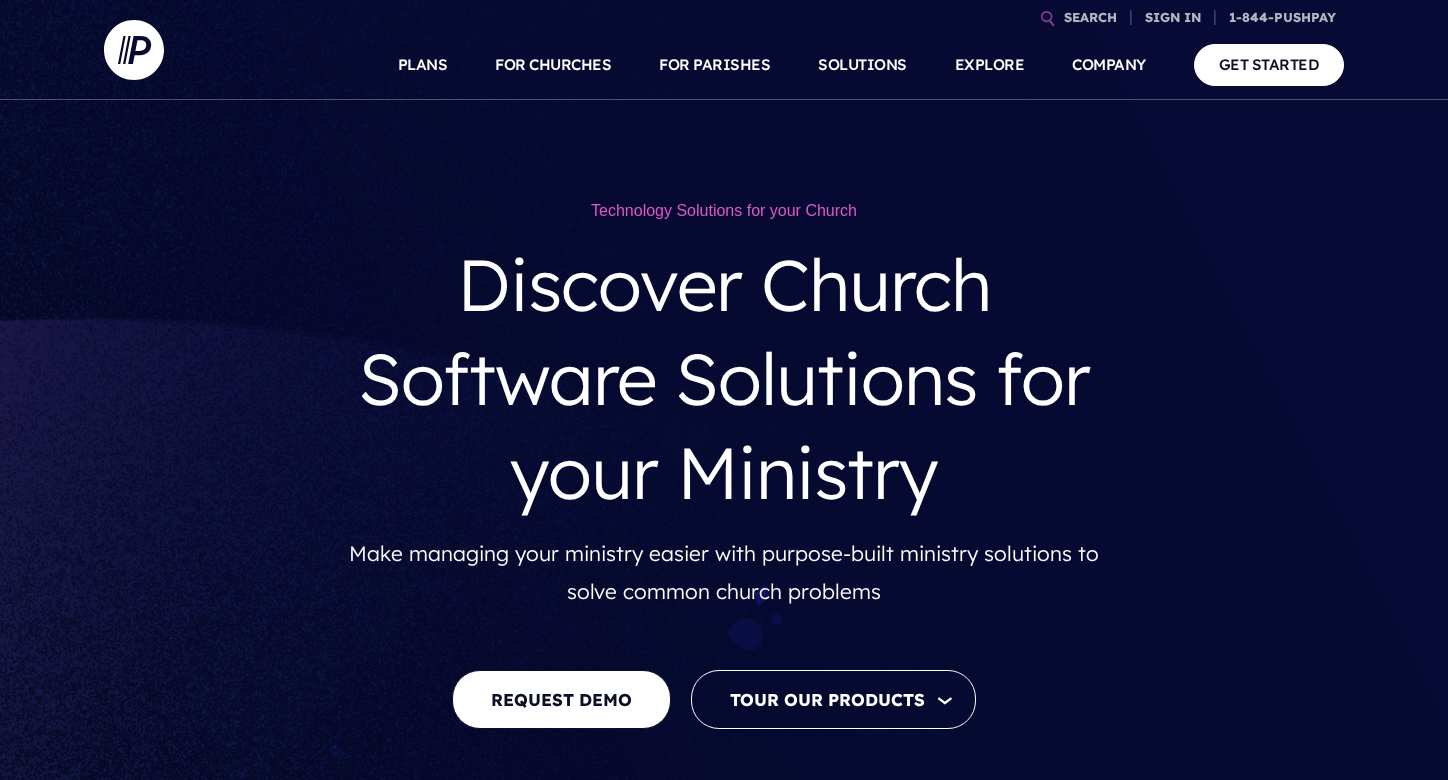 scroll, scrollTop: 0, scrollLeft: 0, axis: both 